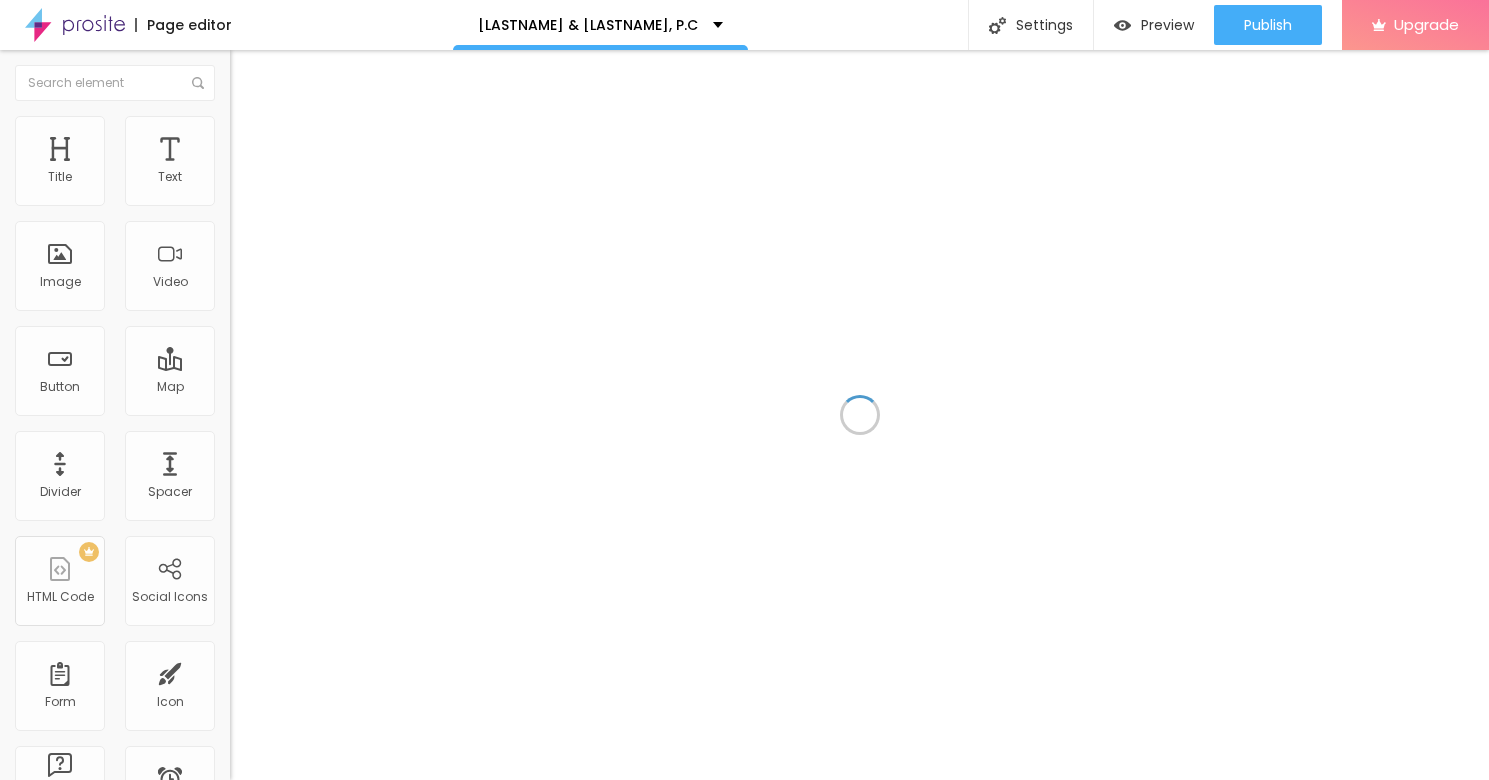 scroll, scrollTop: 0, scrollLeft: 0, axis: both 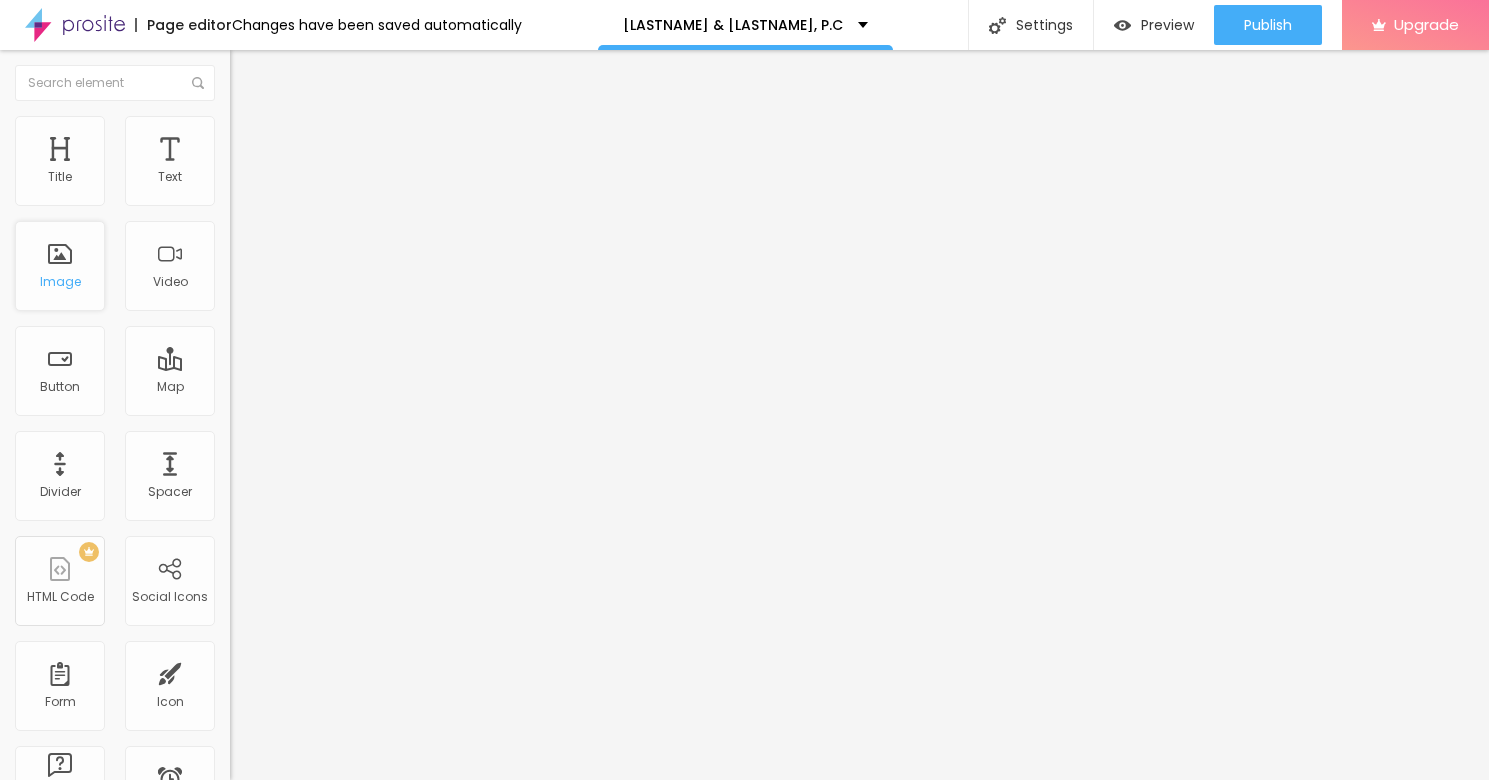 click on "Image" at bounding box center [60, 266] 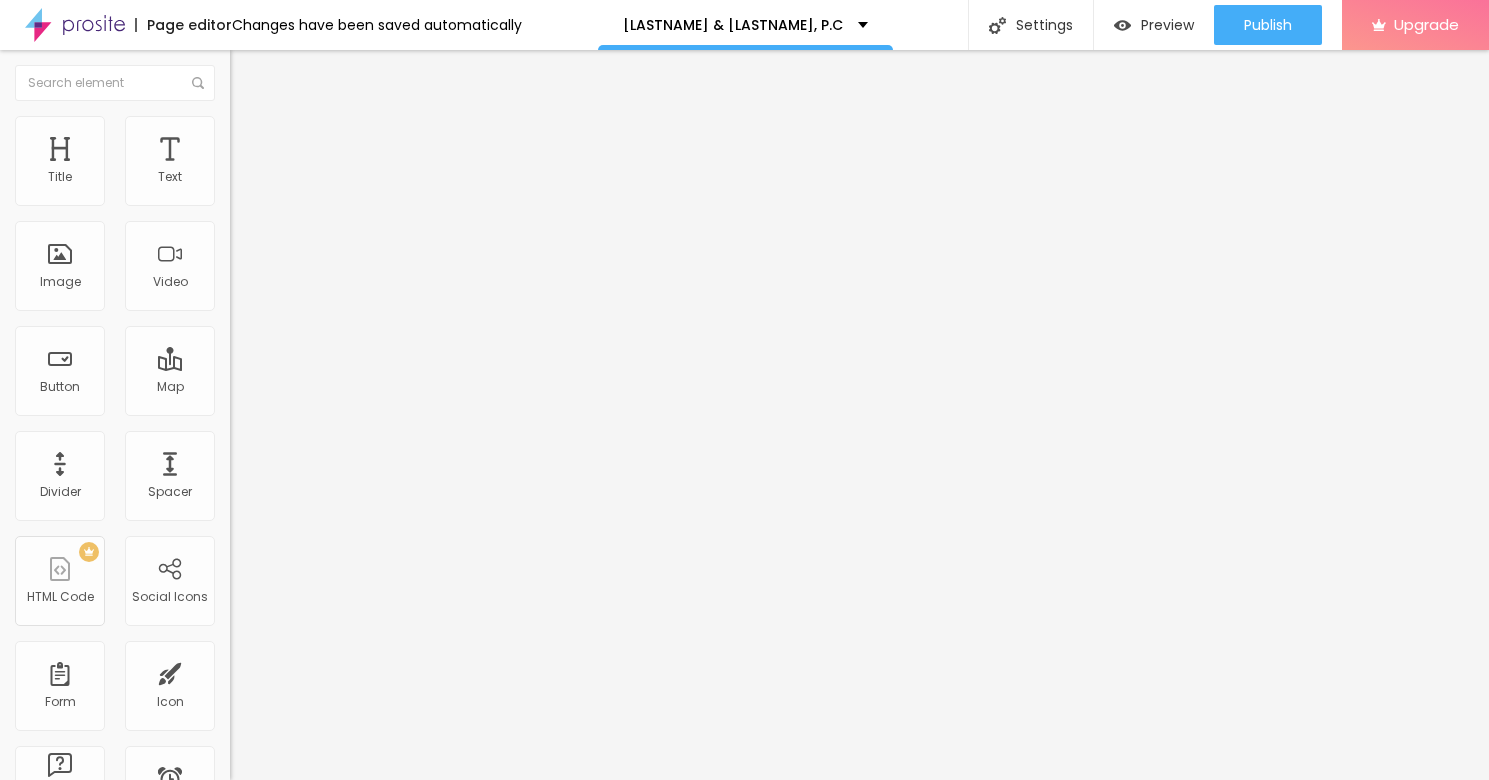 click on "Content" at bounding box center (272, 109) 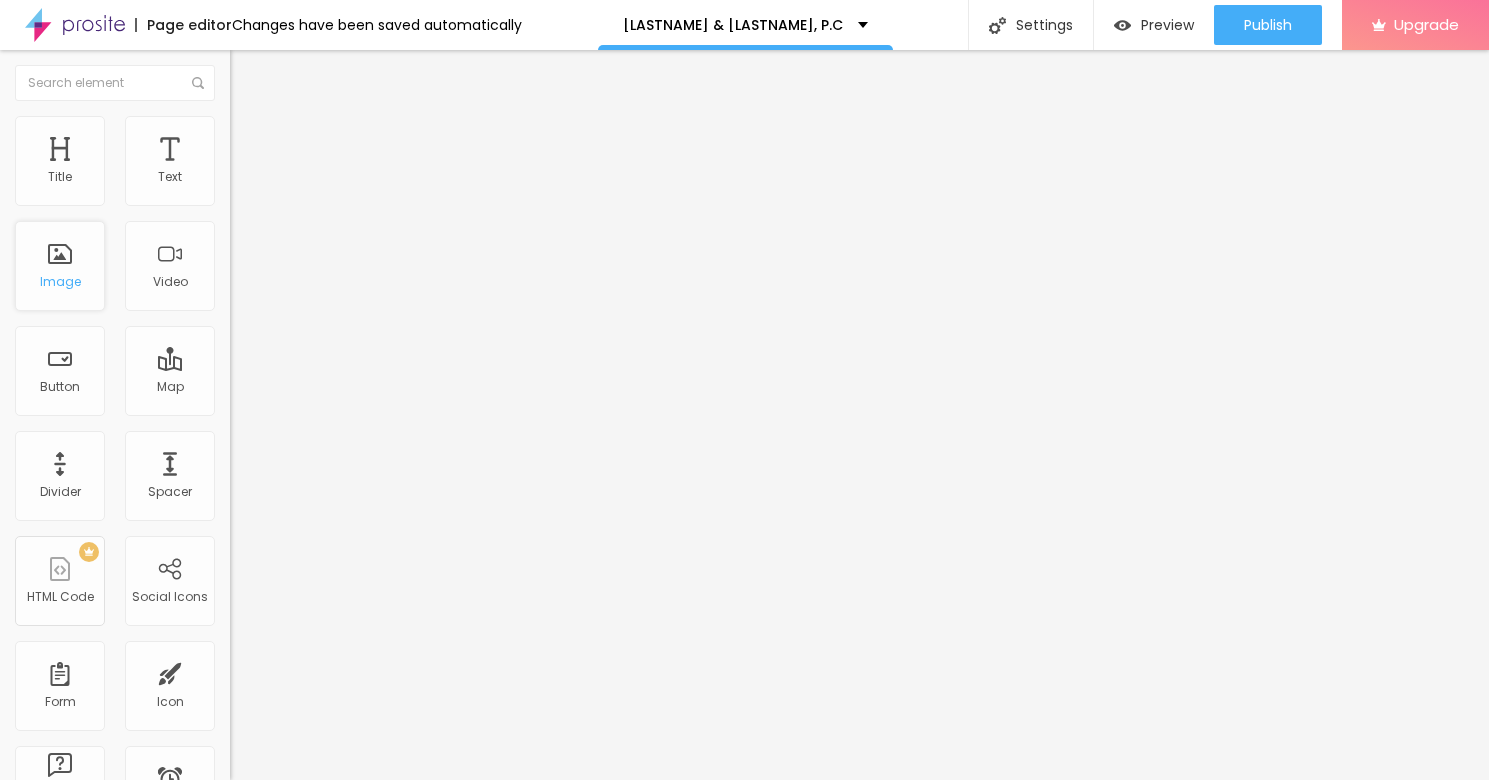 click on "Image" at bounding box center [60, 266] 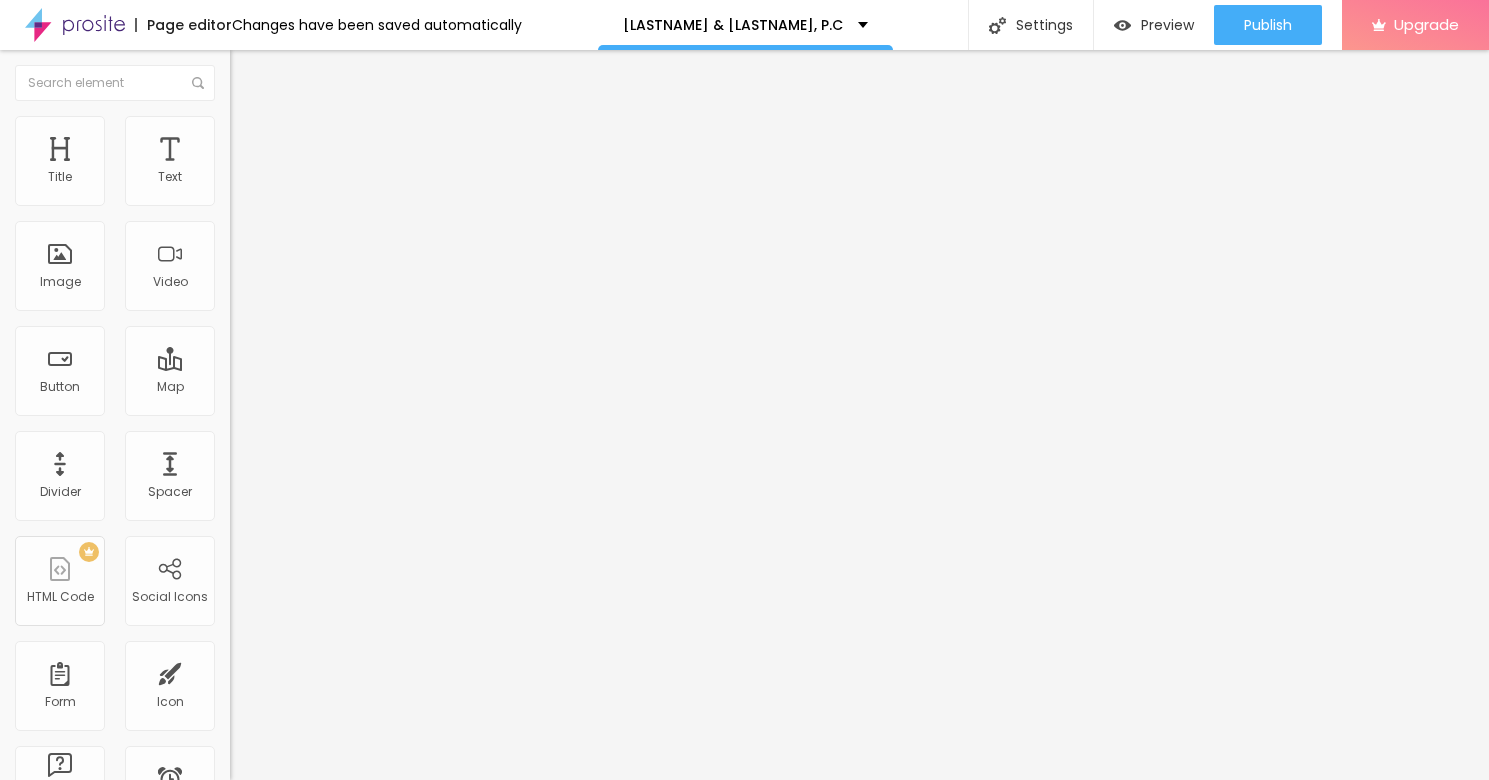 click on "Style" at bounding box center [262, 129] 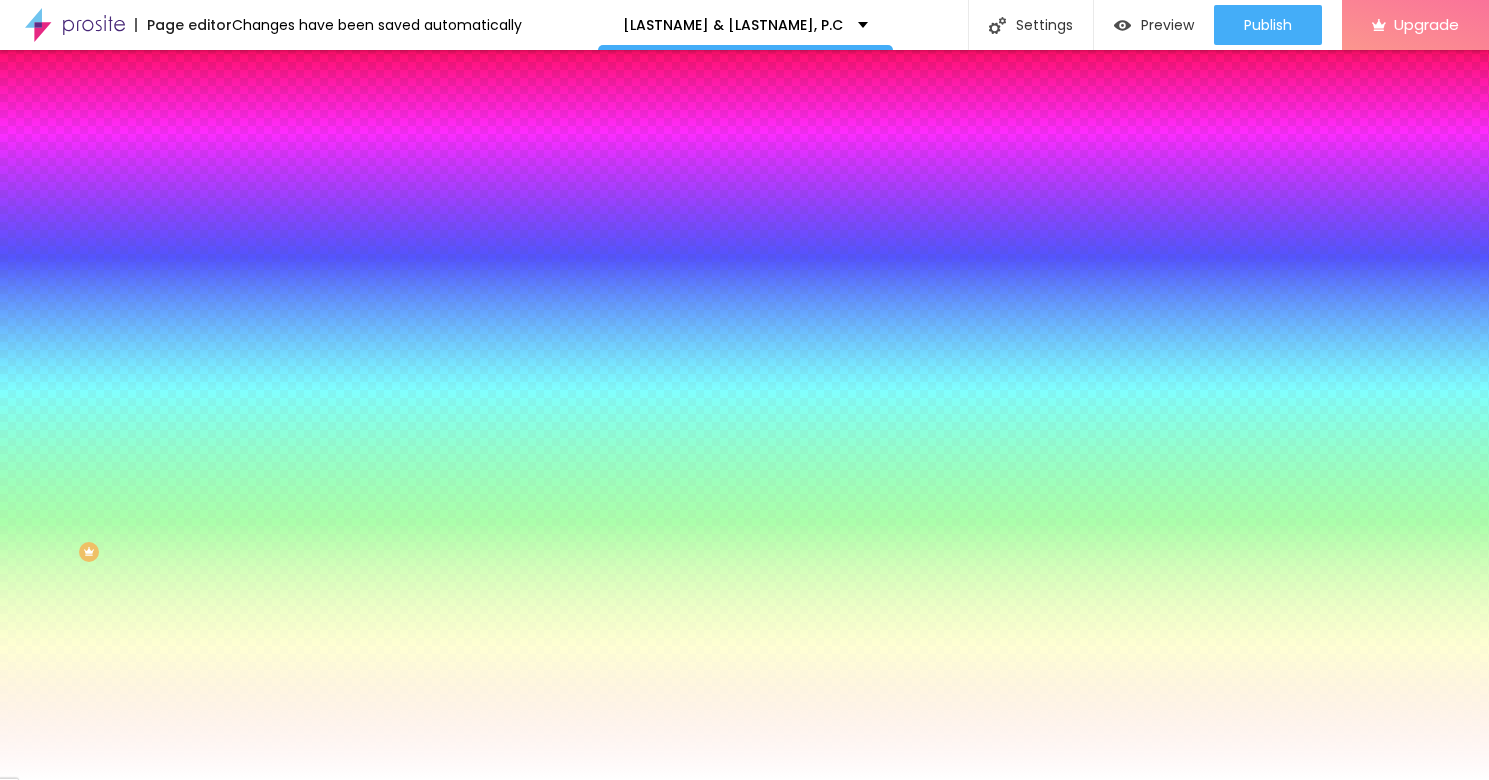 click at bounding box center (239, 145) 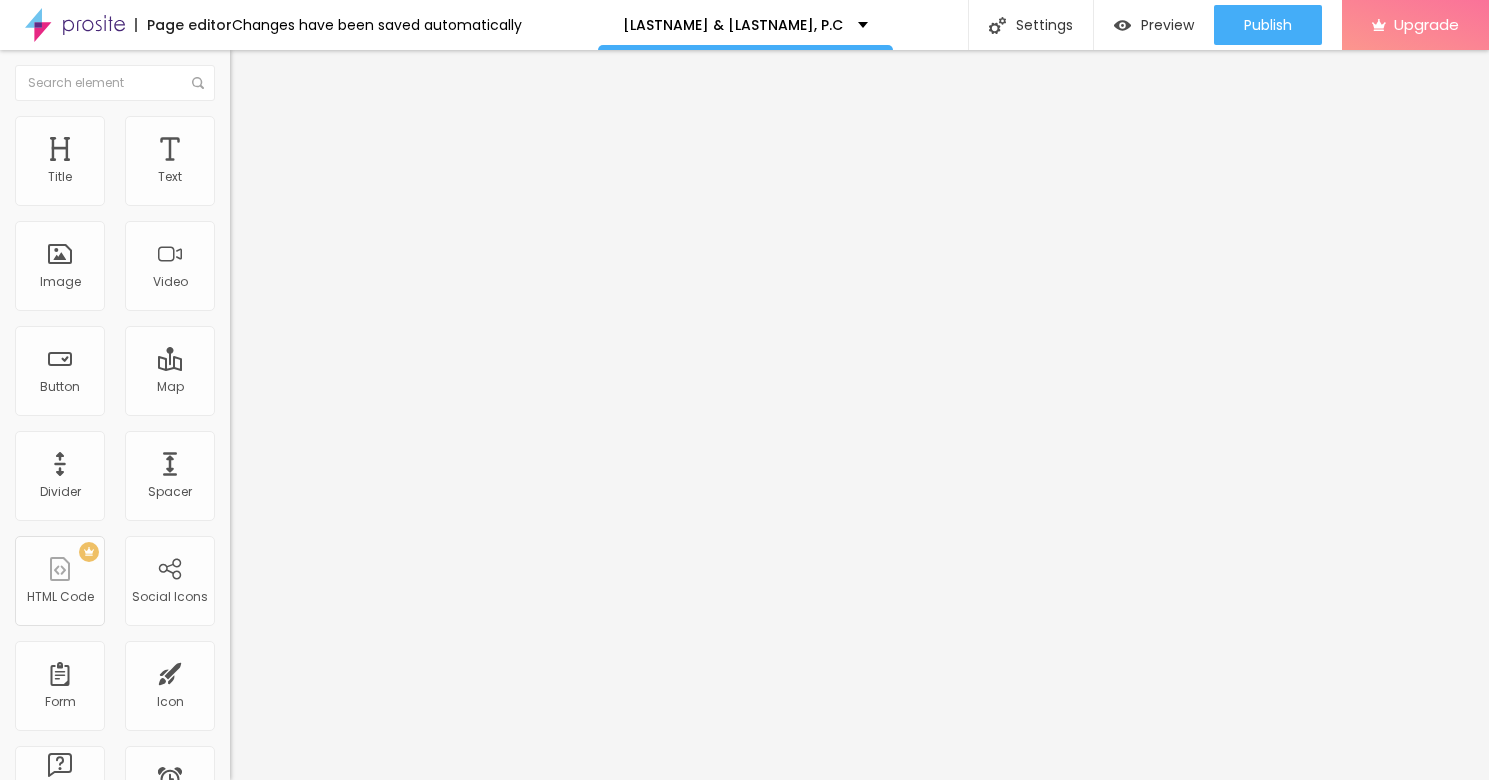 click on "Content" at bounding box center [272, 109] 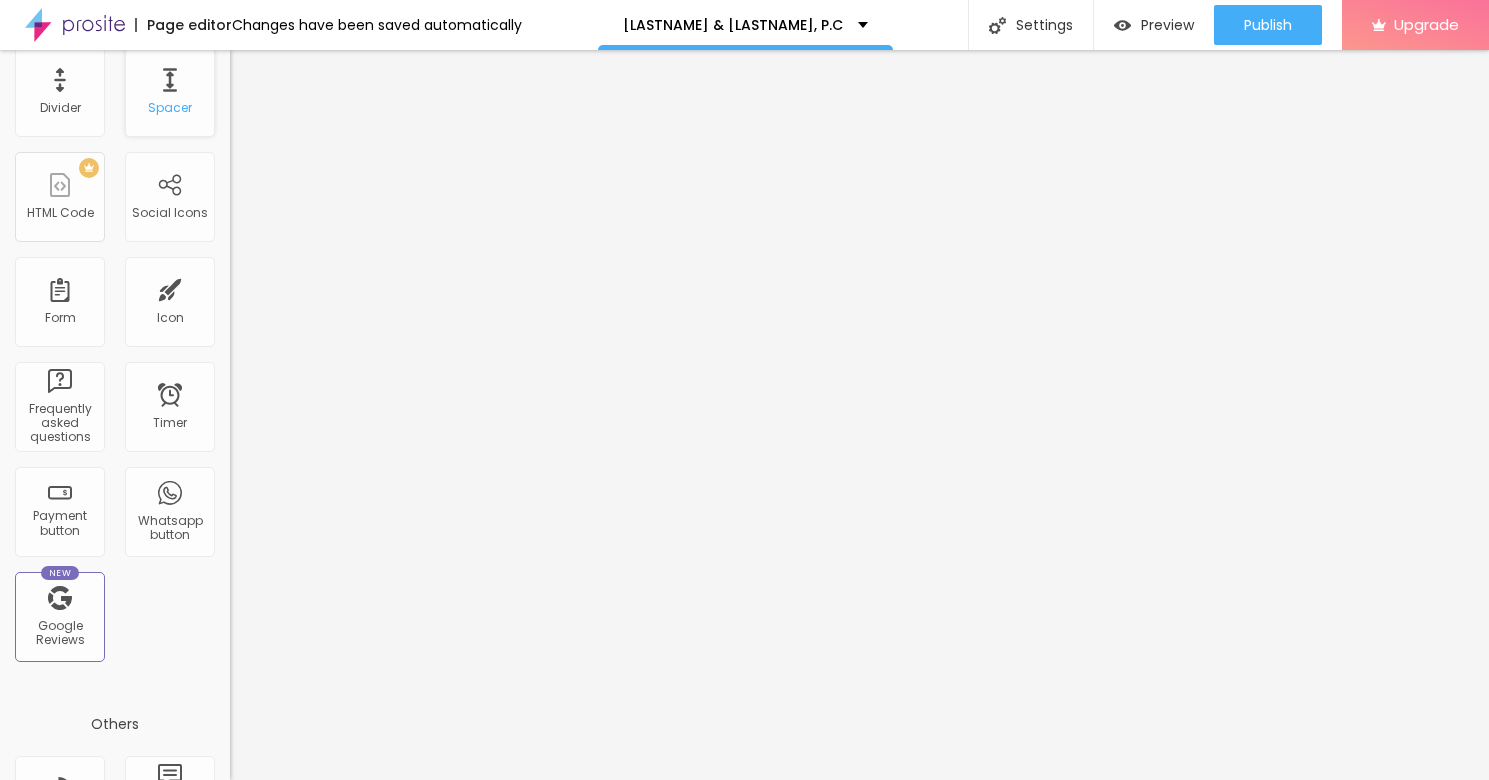 scroll, scrollTop: 0, scrollLeft: 0, axis: both 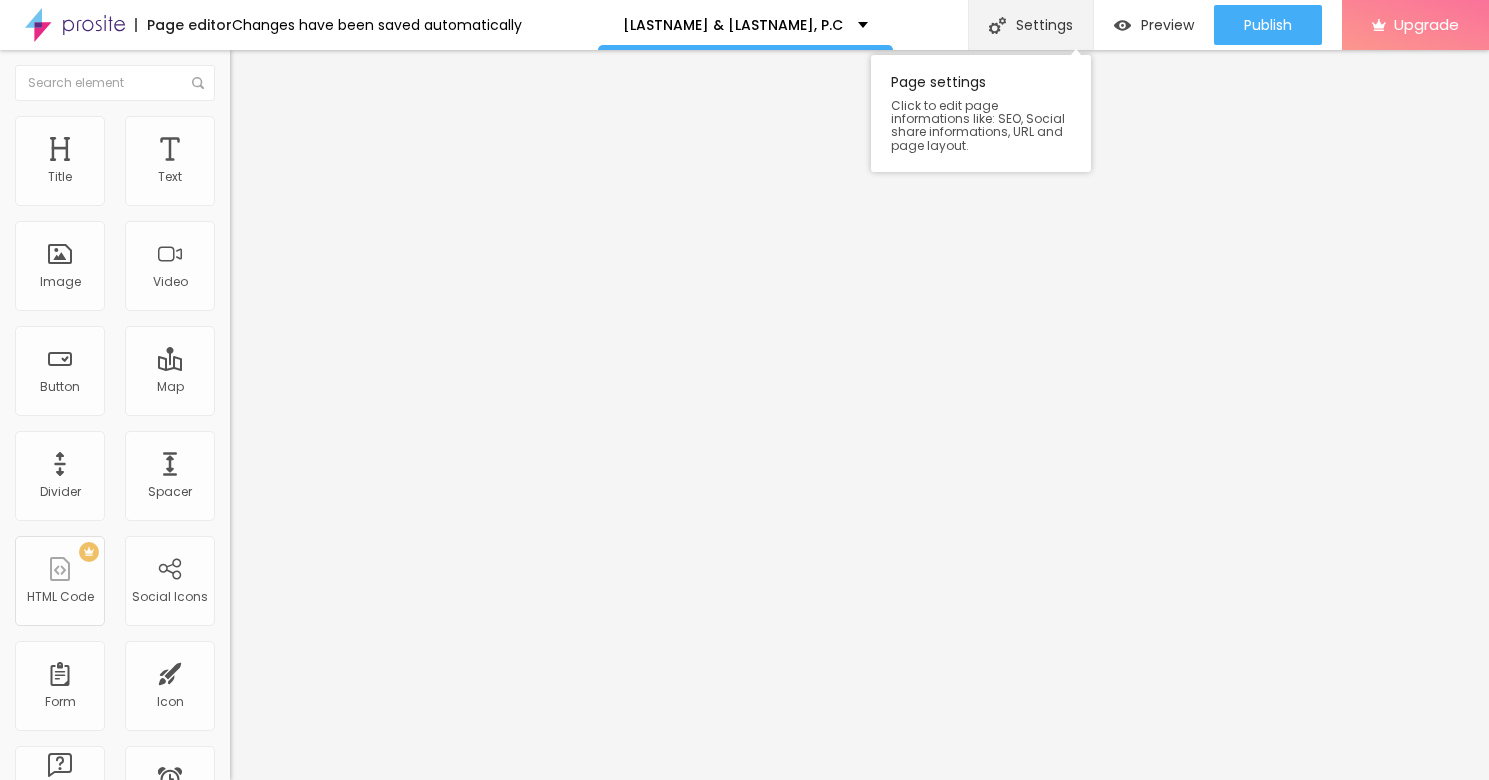 click on "Settings" at bounding box center (1030, 25) 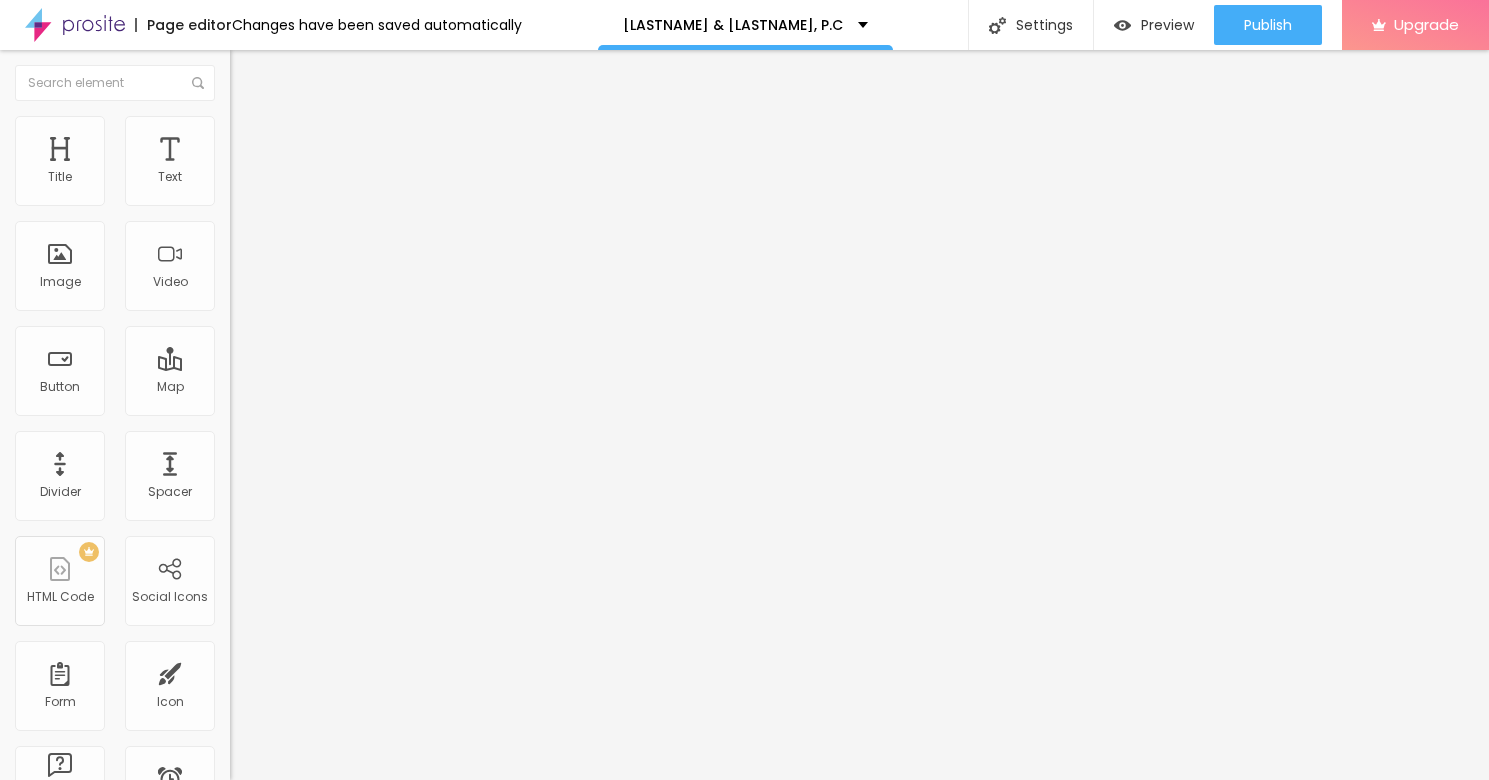 click at bounding box center (744, 813) 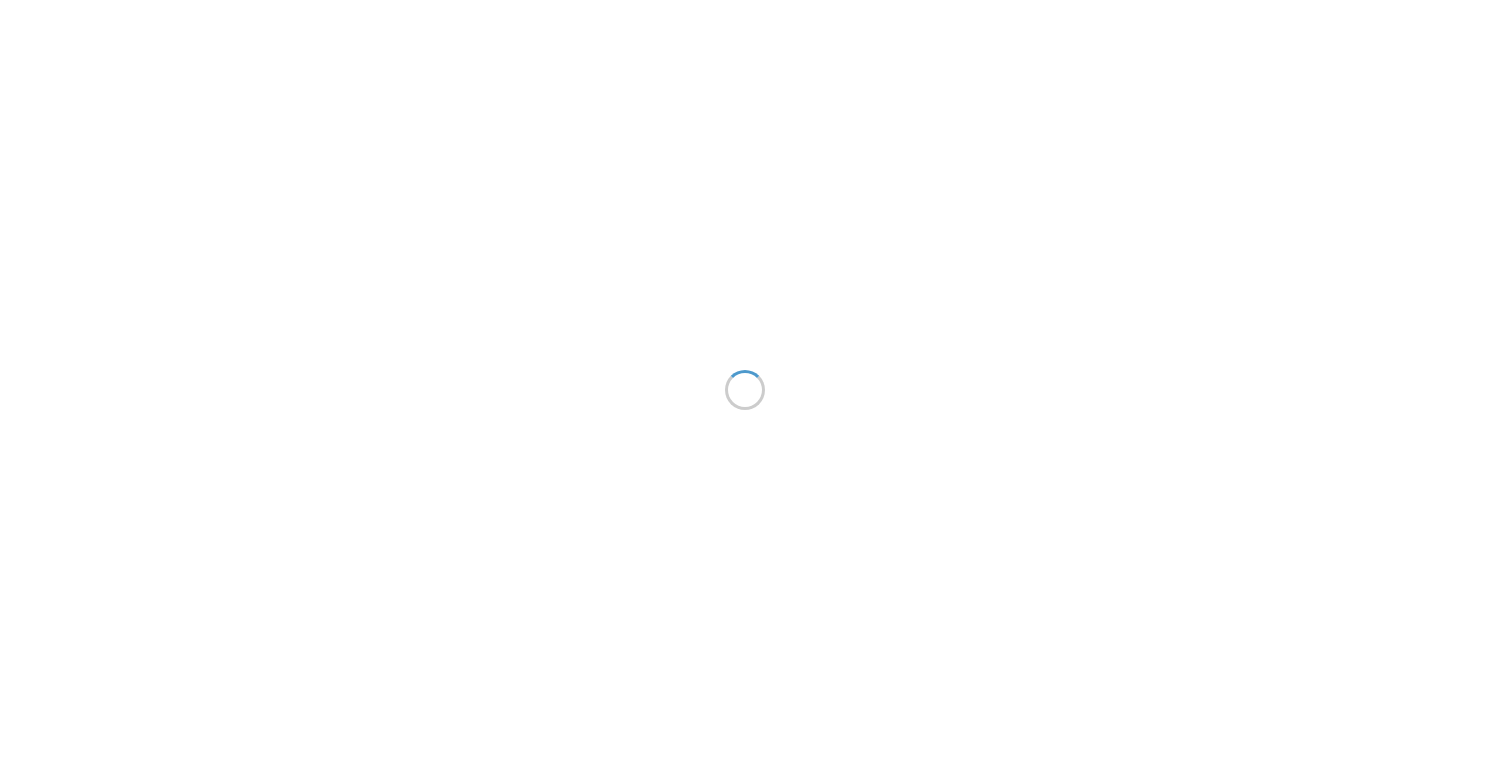 scroll, scrollTop: 0, scrollLeft: 0, axis: both 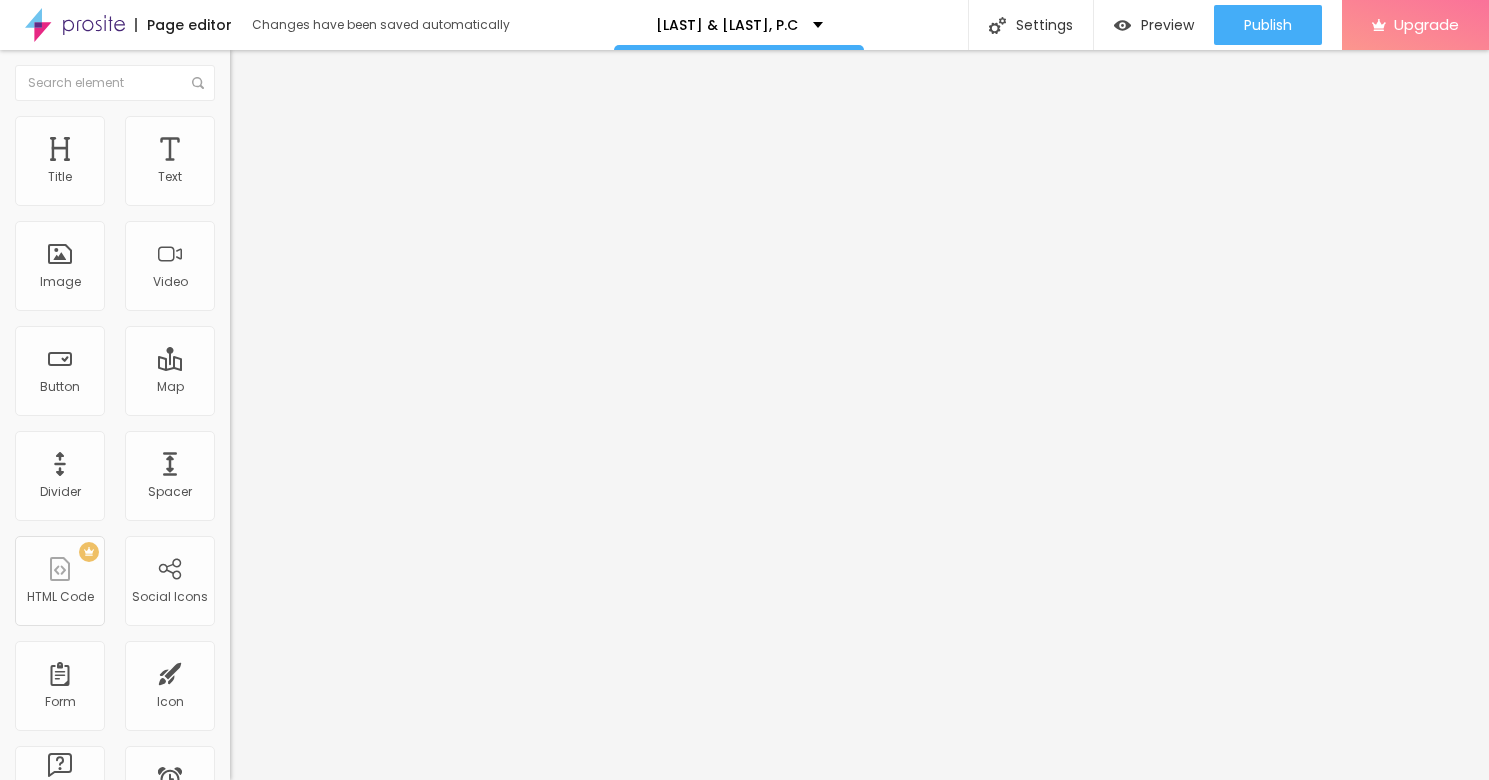 click on "Style" at bounding box center (262, 129) 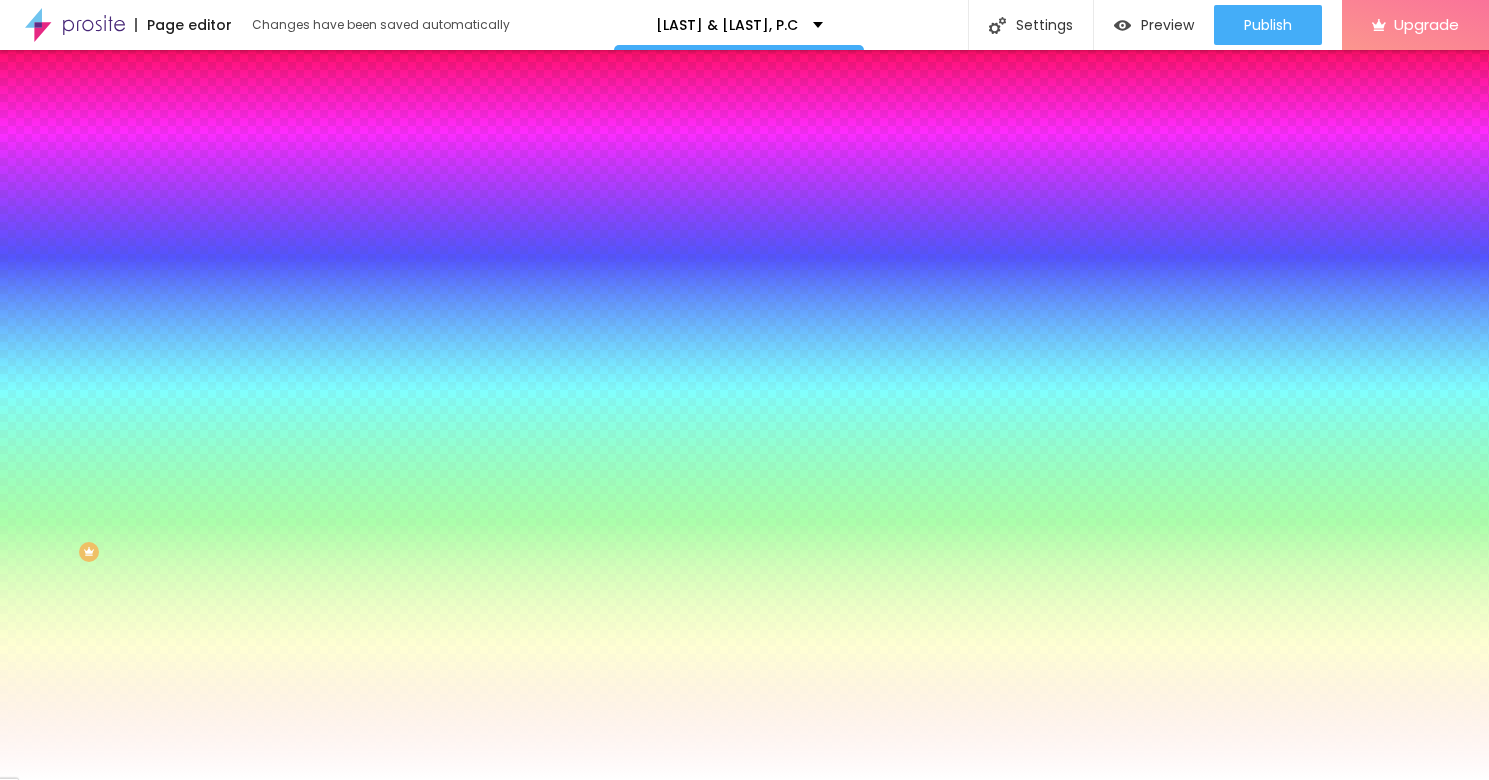 click on "Advanced" at bounding box center (280, 149) 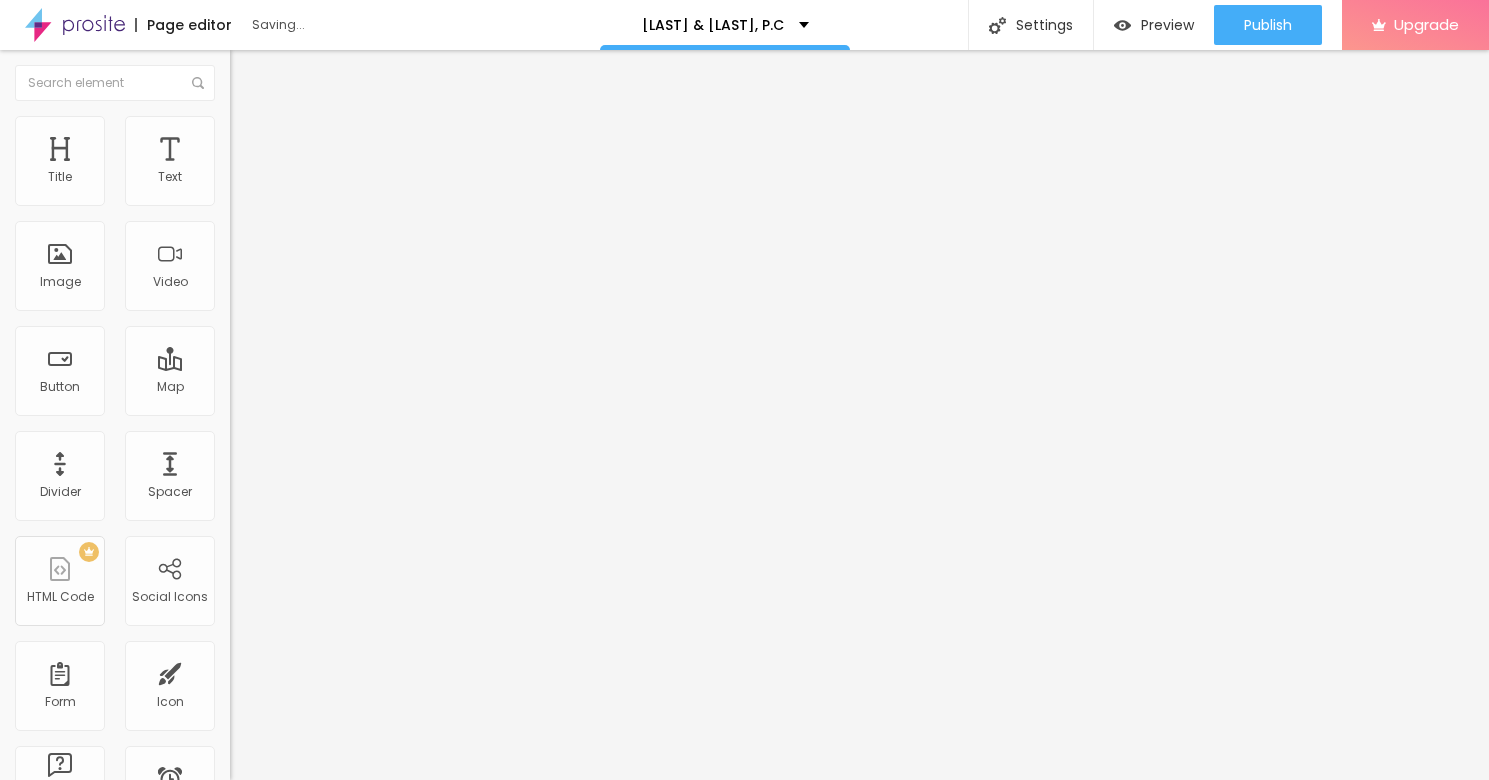 click on "Style" at bounding box center (262, 129) 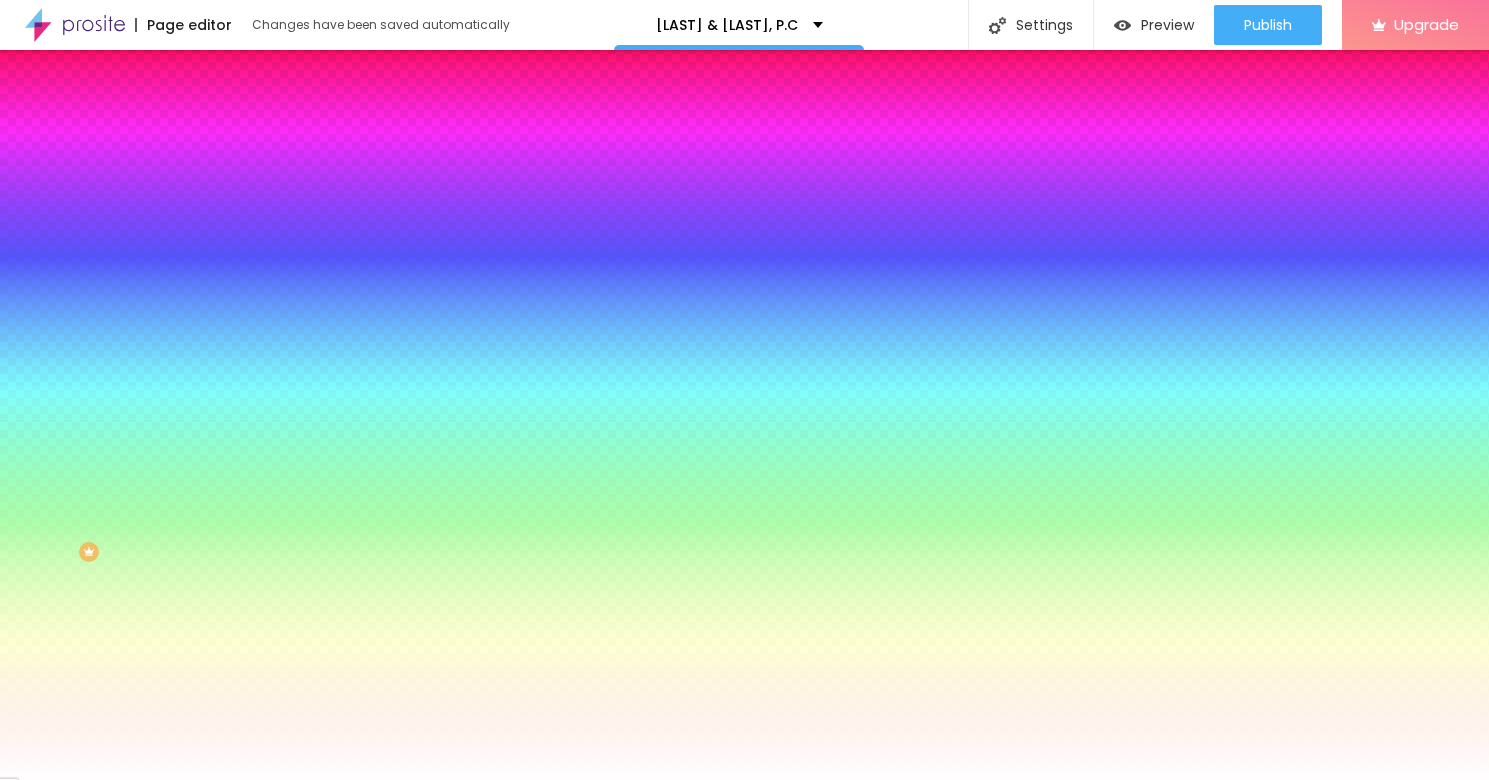 click on "[DATE] [TIME].jpg" at bounding box center (744, 815) 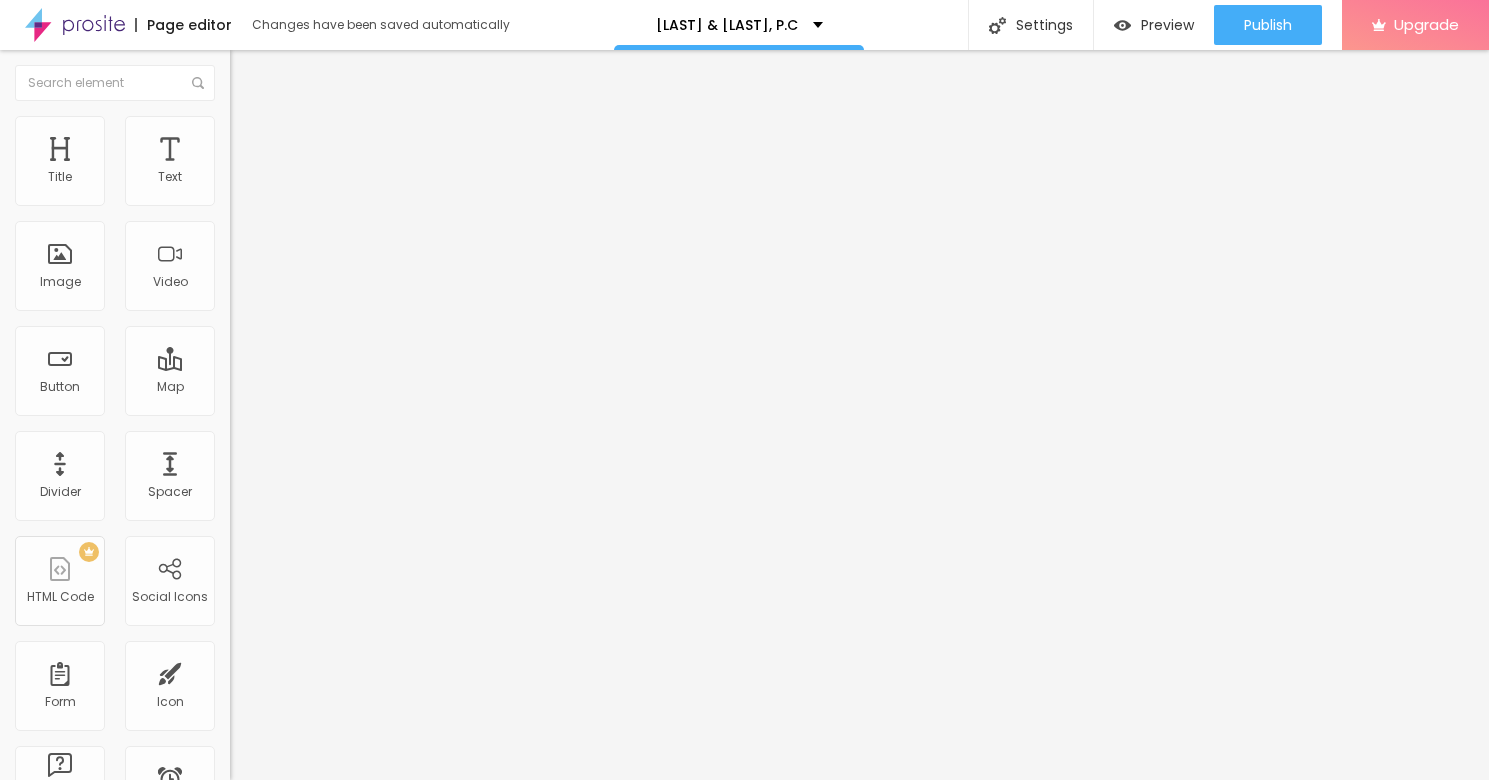 click on "Style" at bounding box center [345, 126] 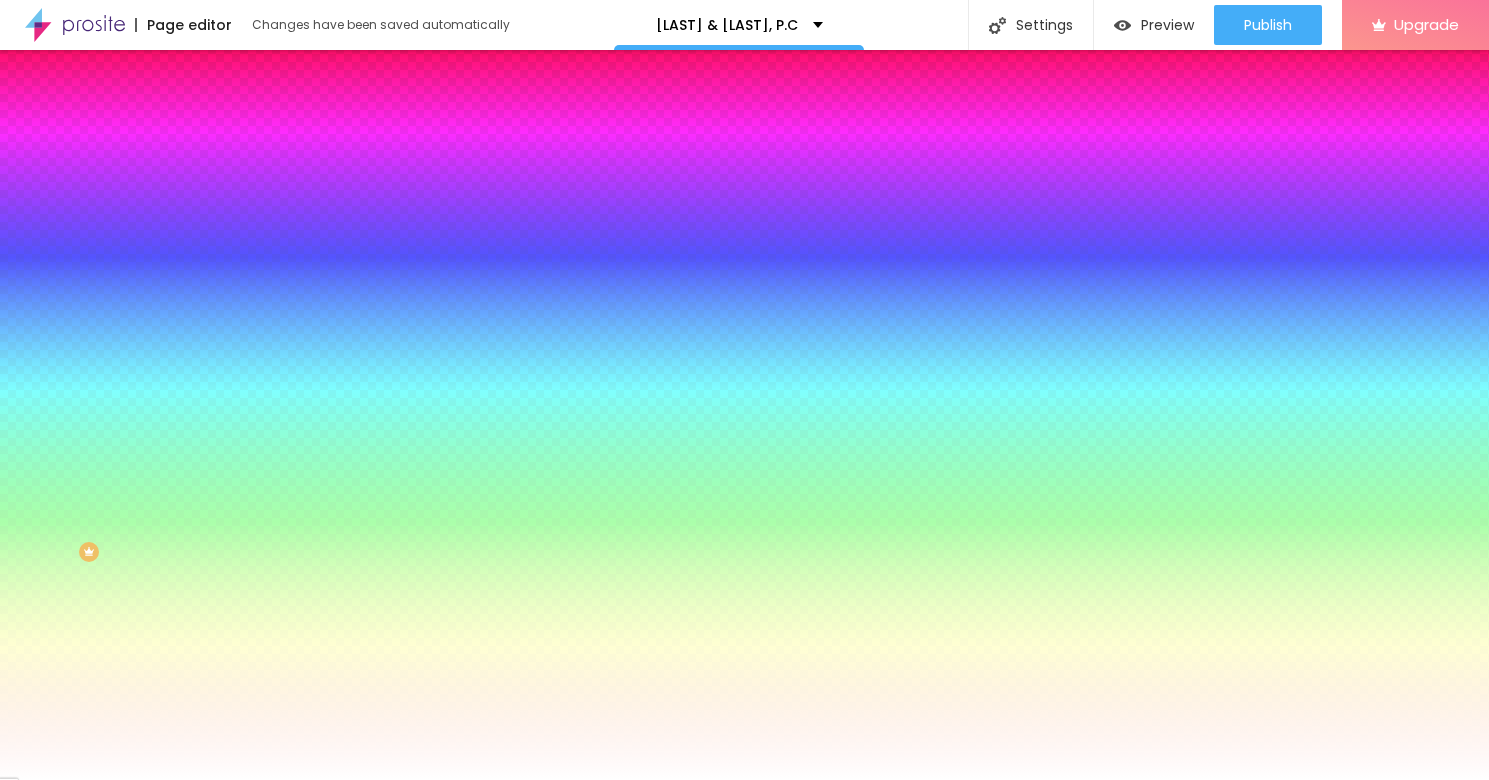 click on "Advanced" at bounding box center (280, 149) 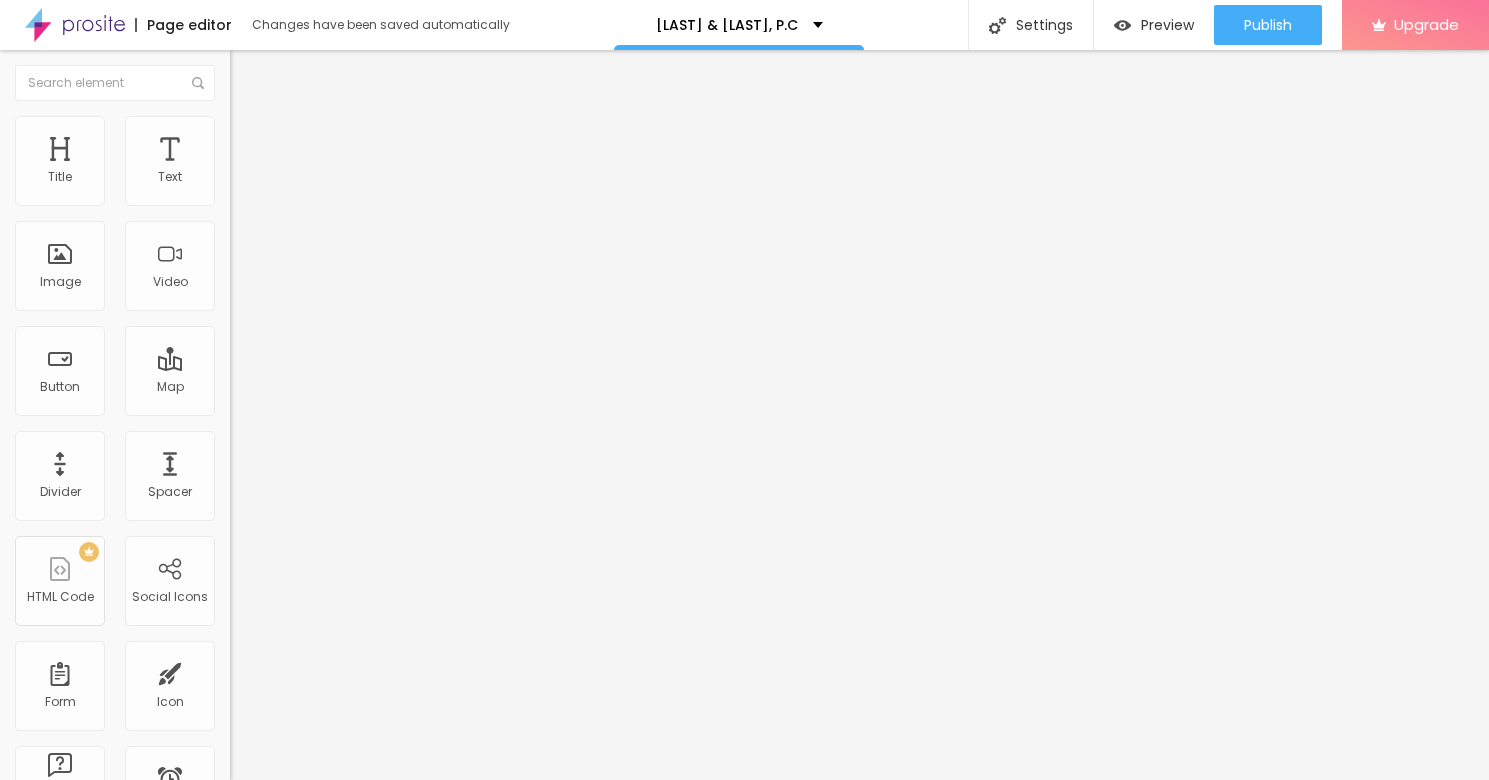 type on "15" 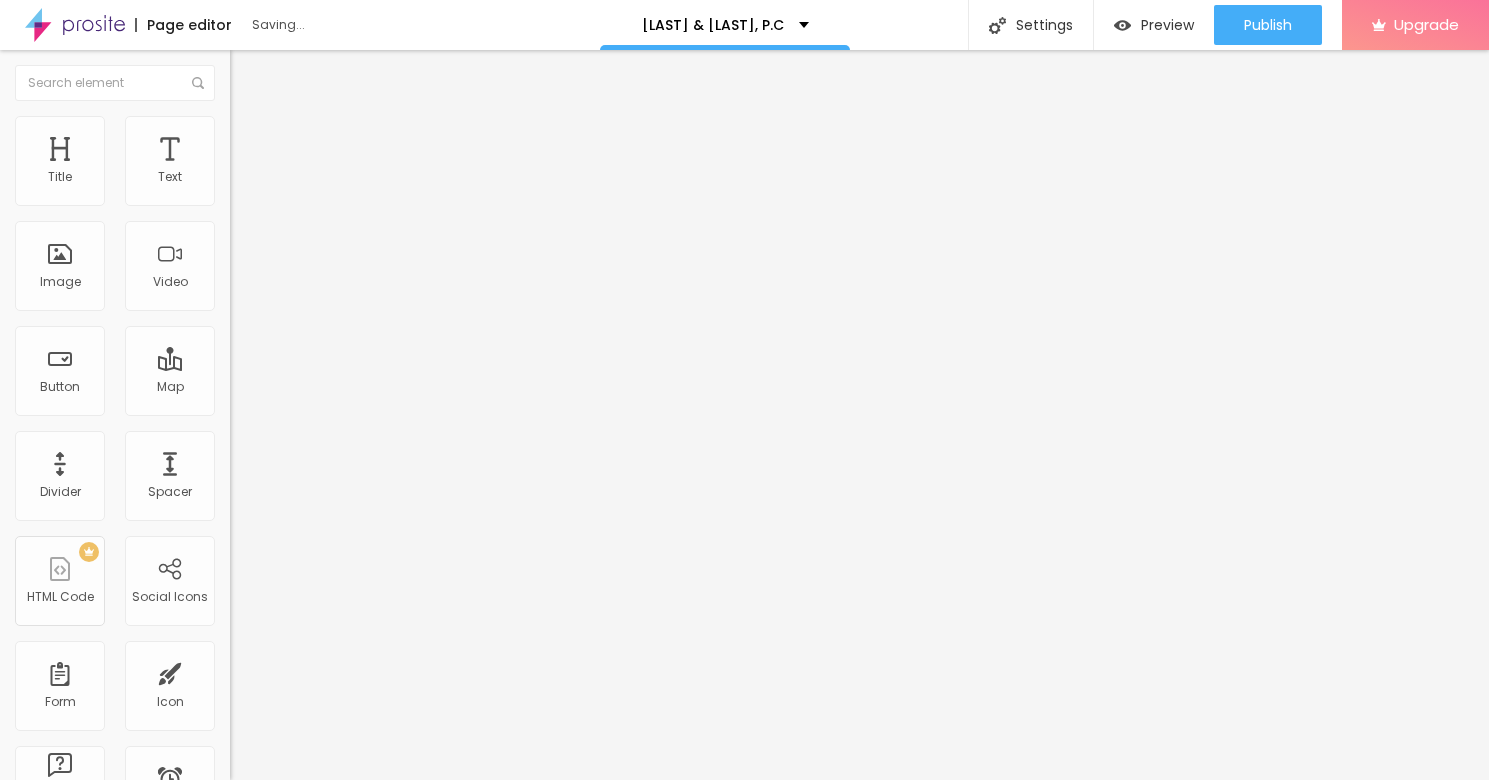 click at bounding box center (345, 271) 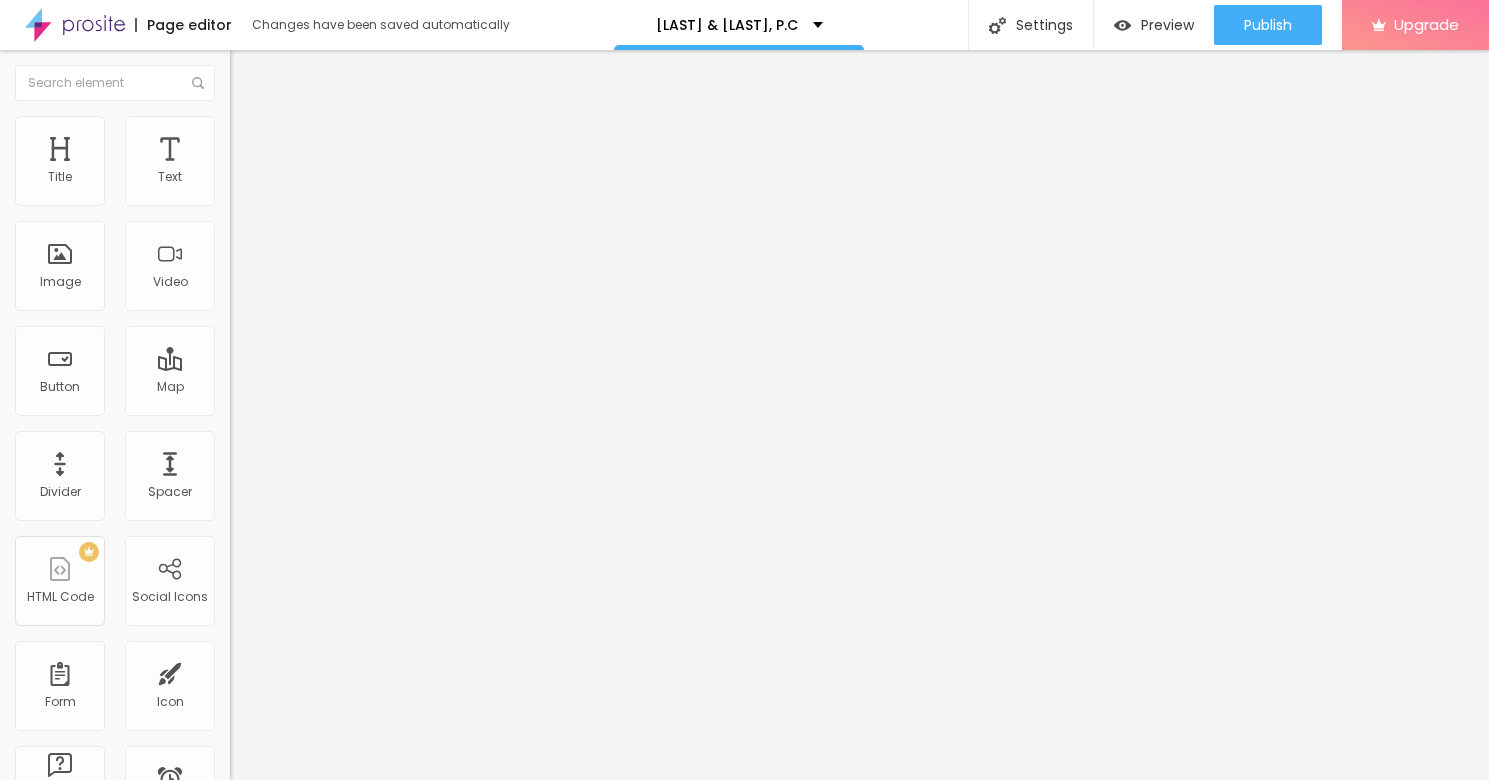 click at bounding box center [7, 799] 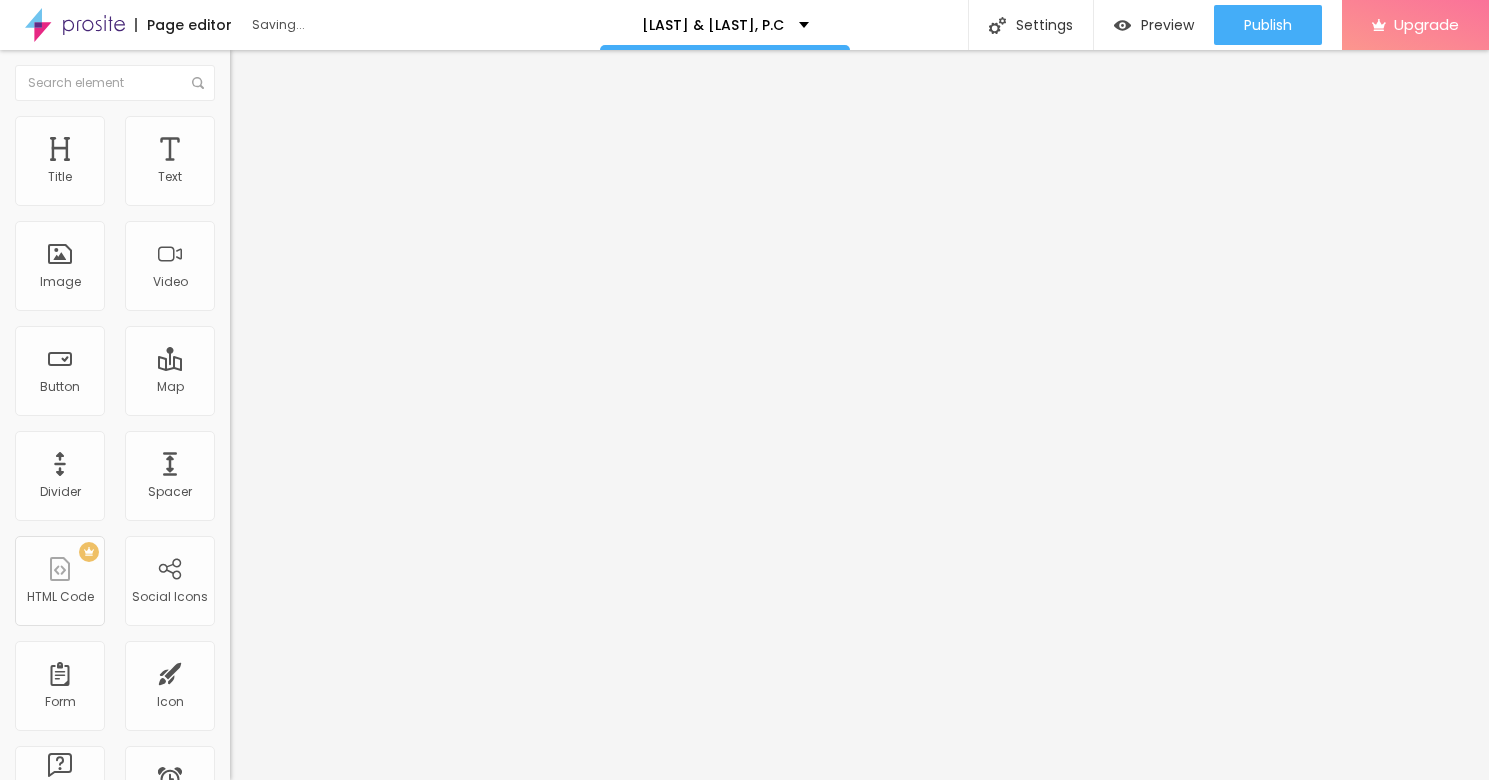 type on "50" 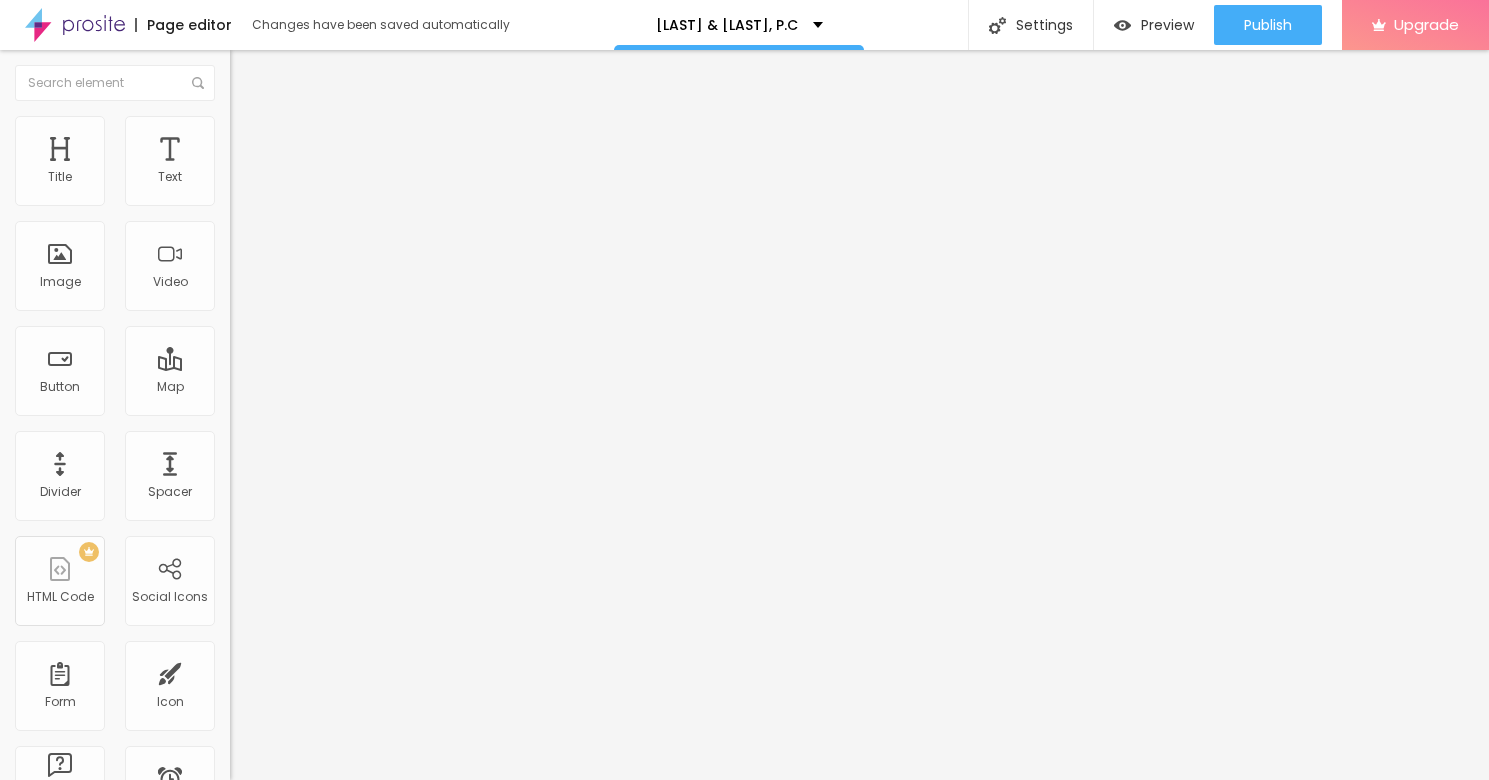 type on "45" 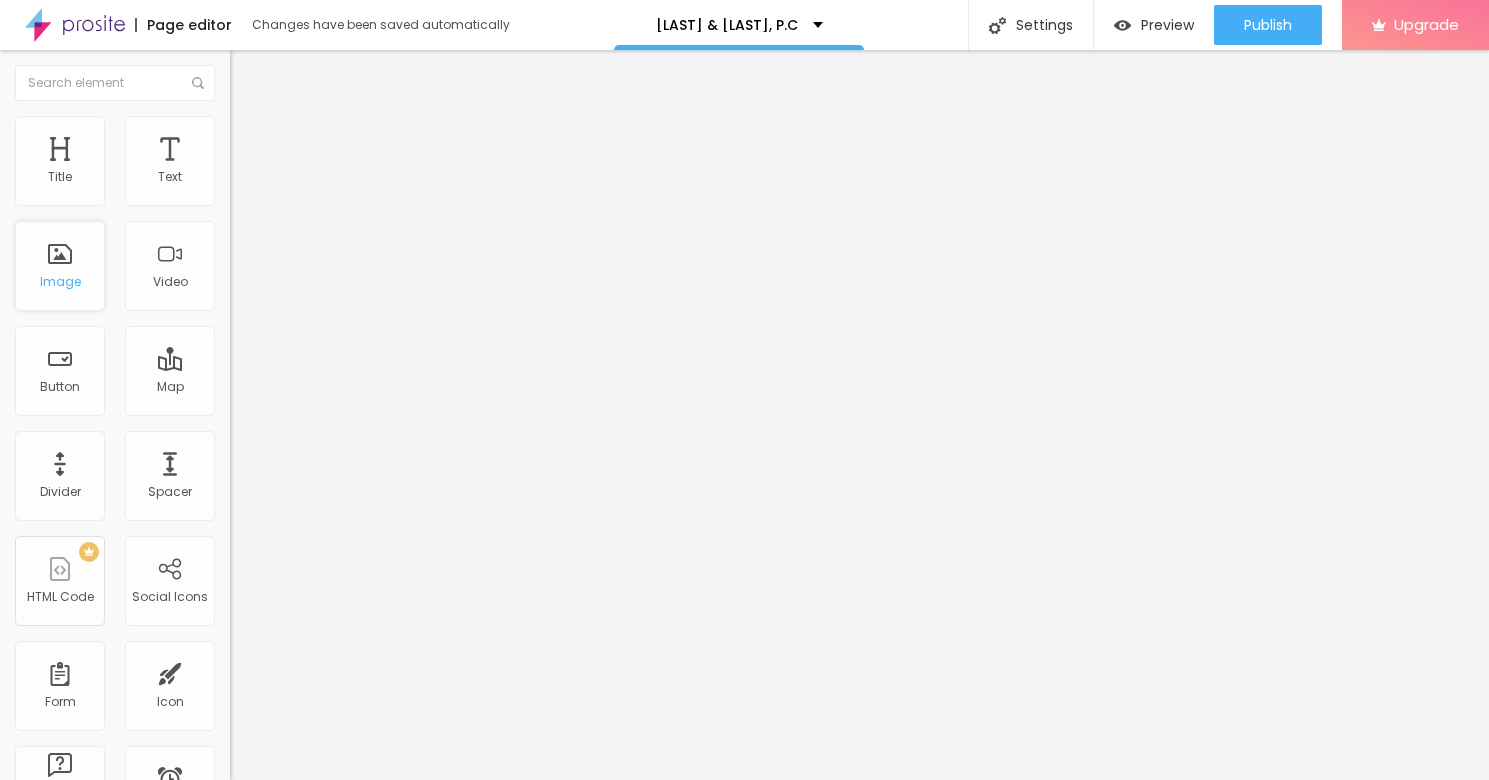 click on "Image" at bounding box center (60, 282) 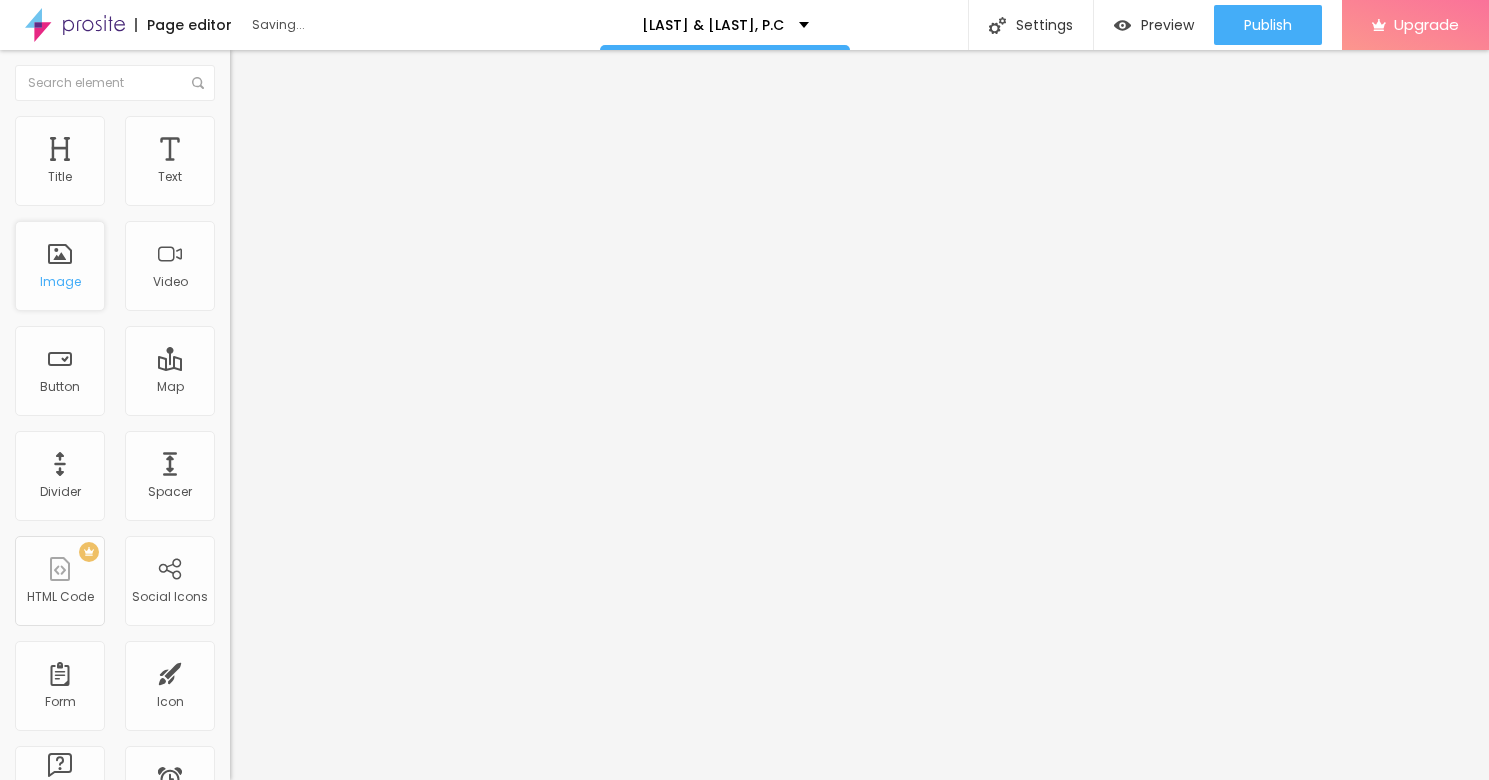 click on "Image" at bounding box center (60, 266) 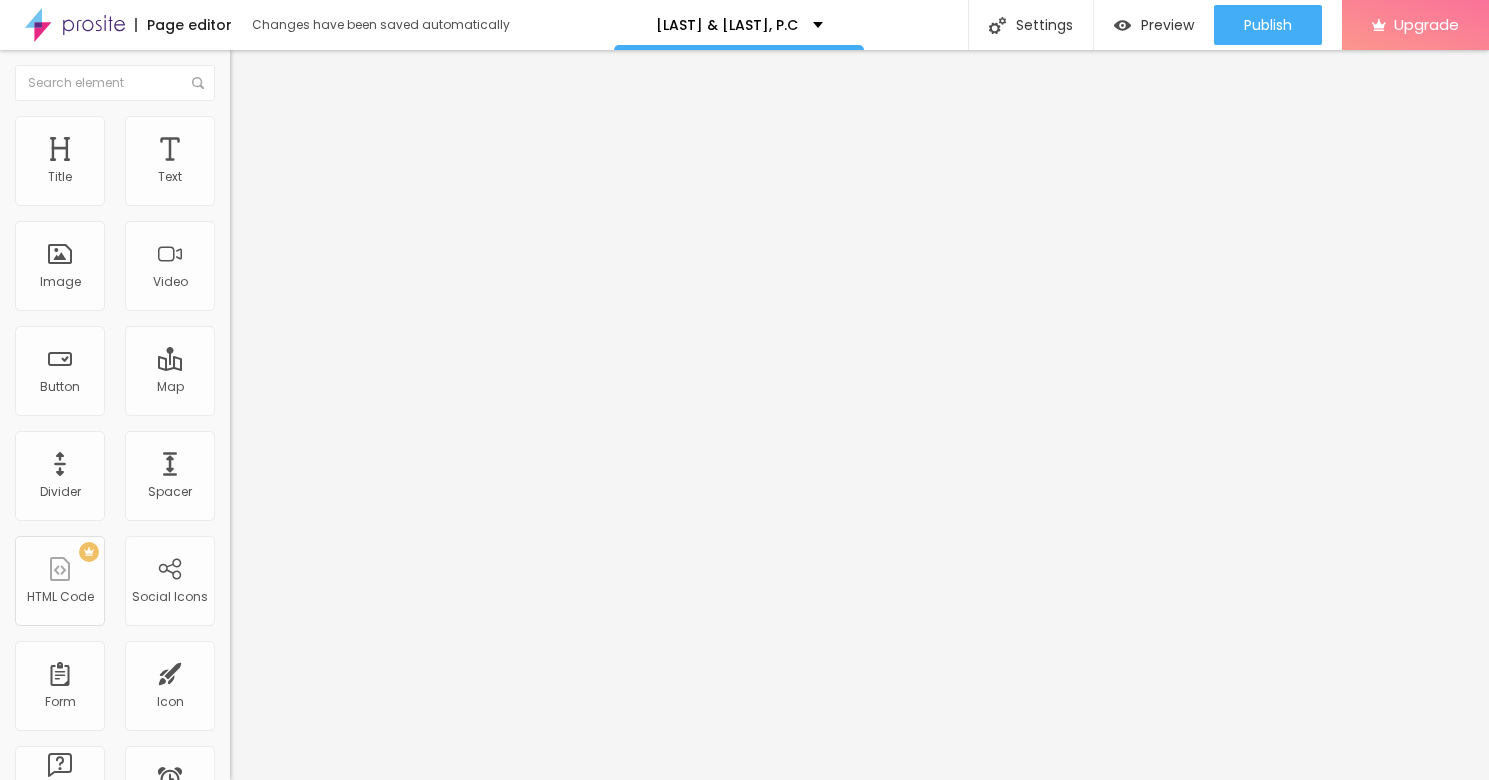click on "Add image" at bounding box center (271, 163) 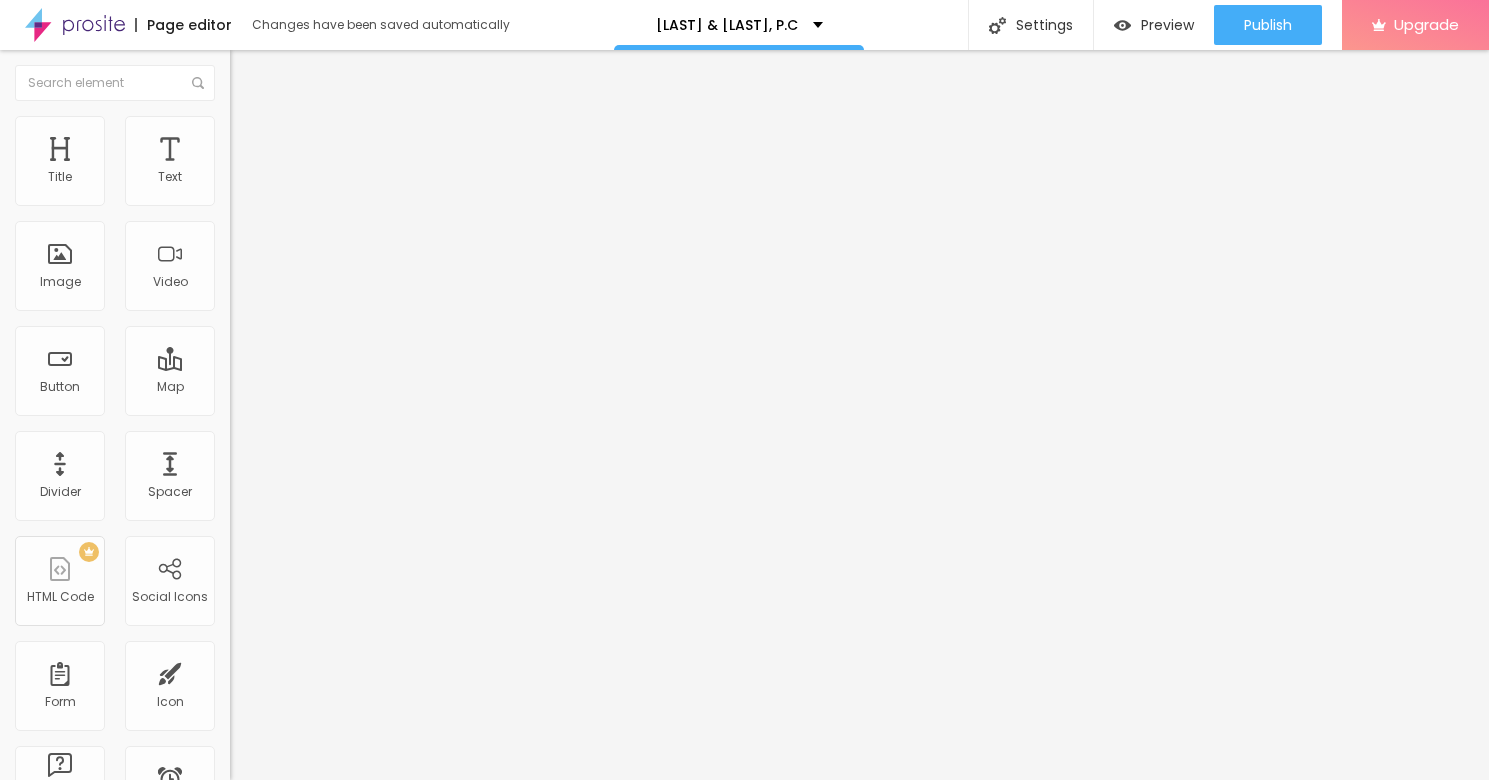 click on "Upload" at bounding box center (66, 908) 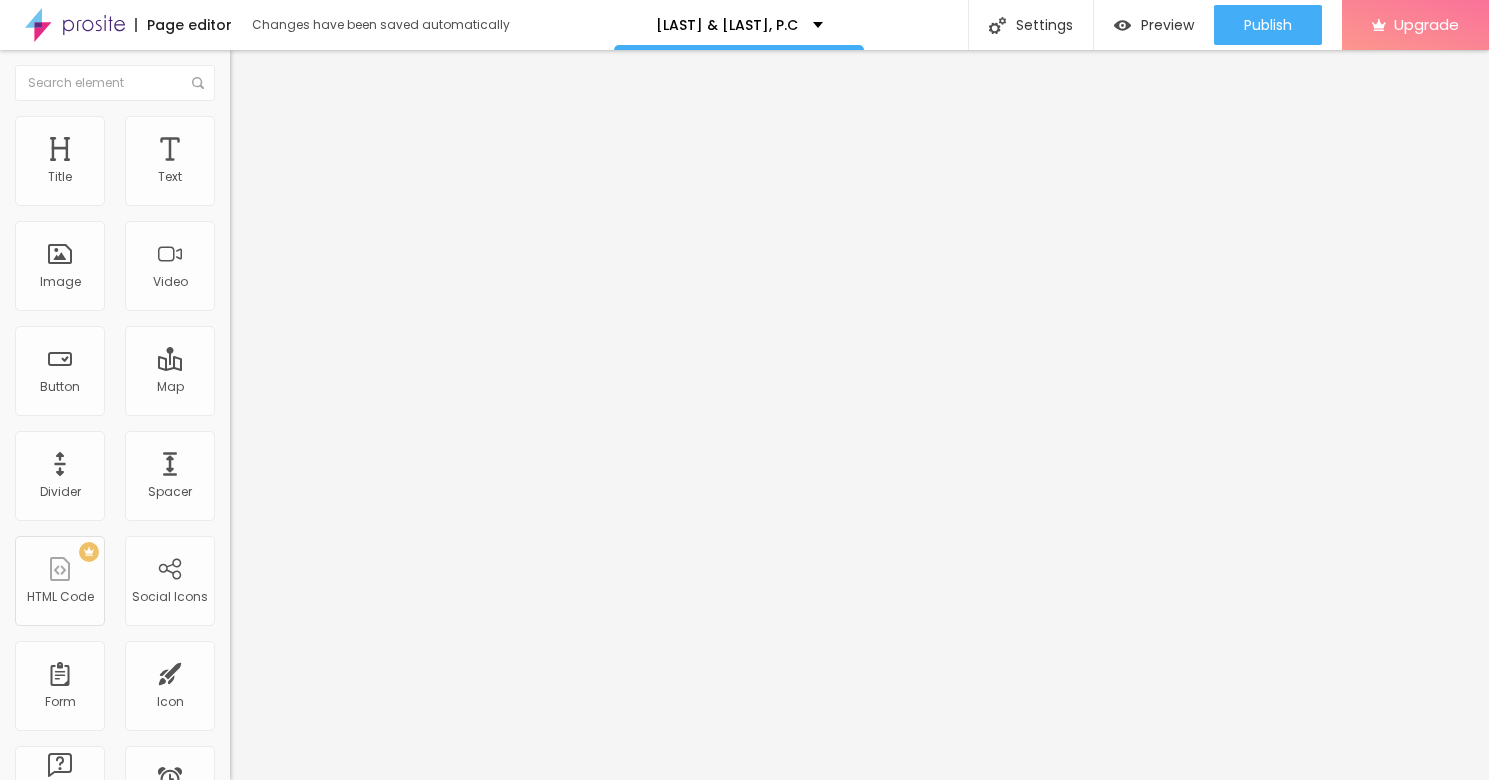 type on "95" 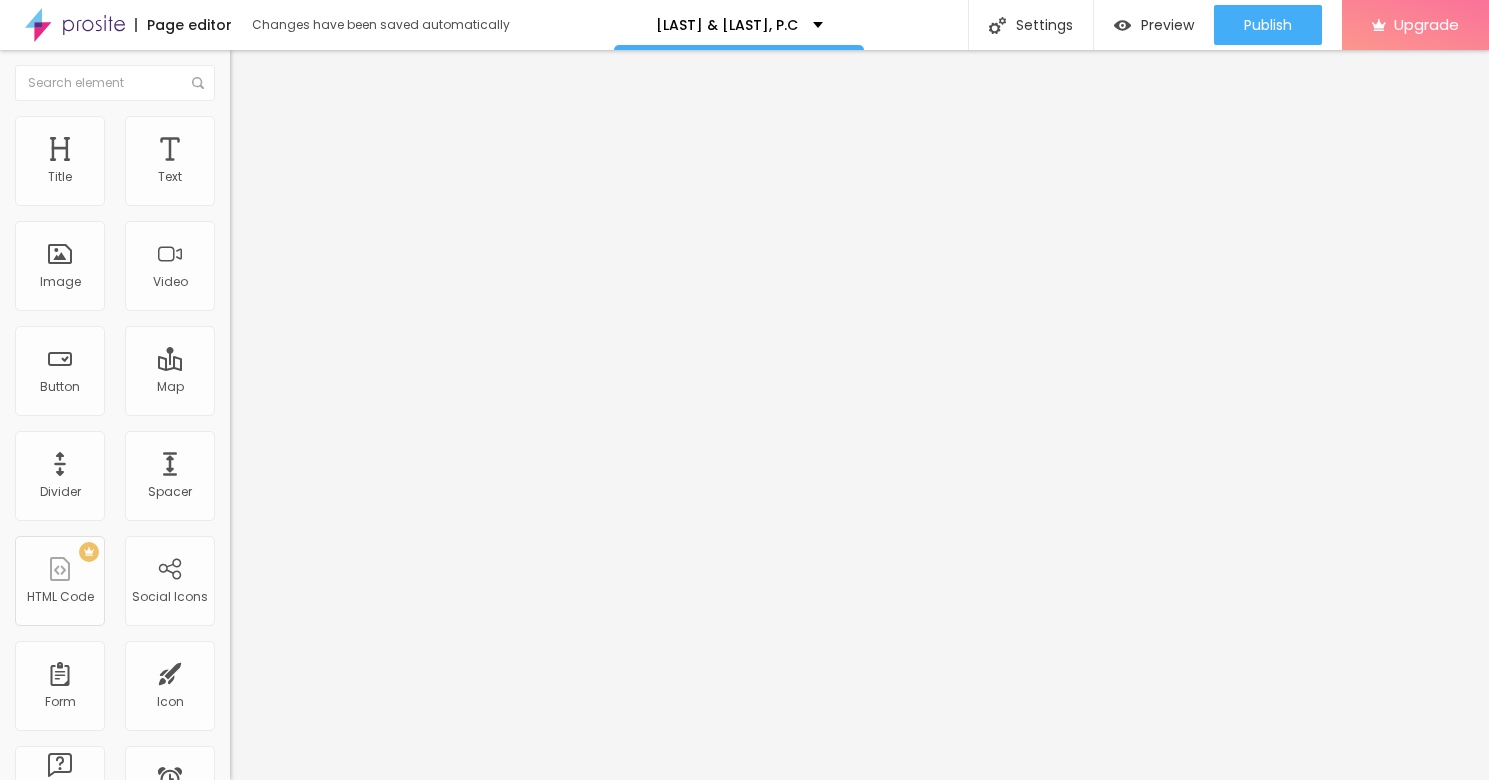 type on "90" 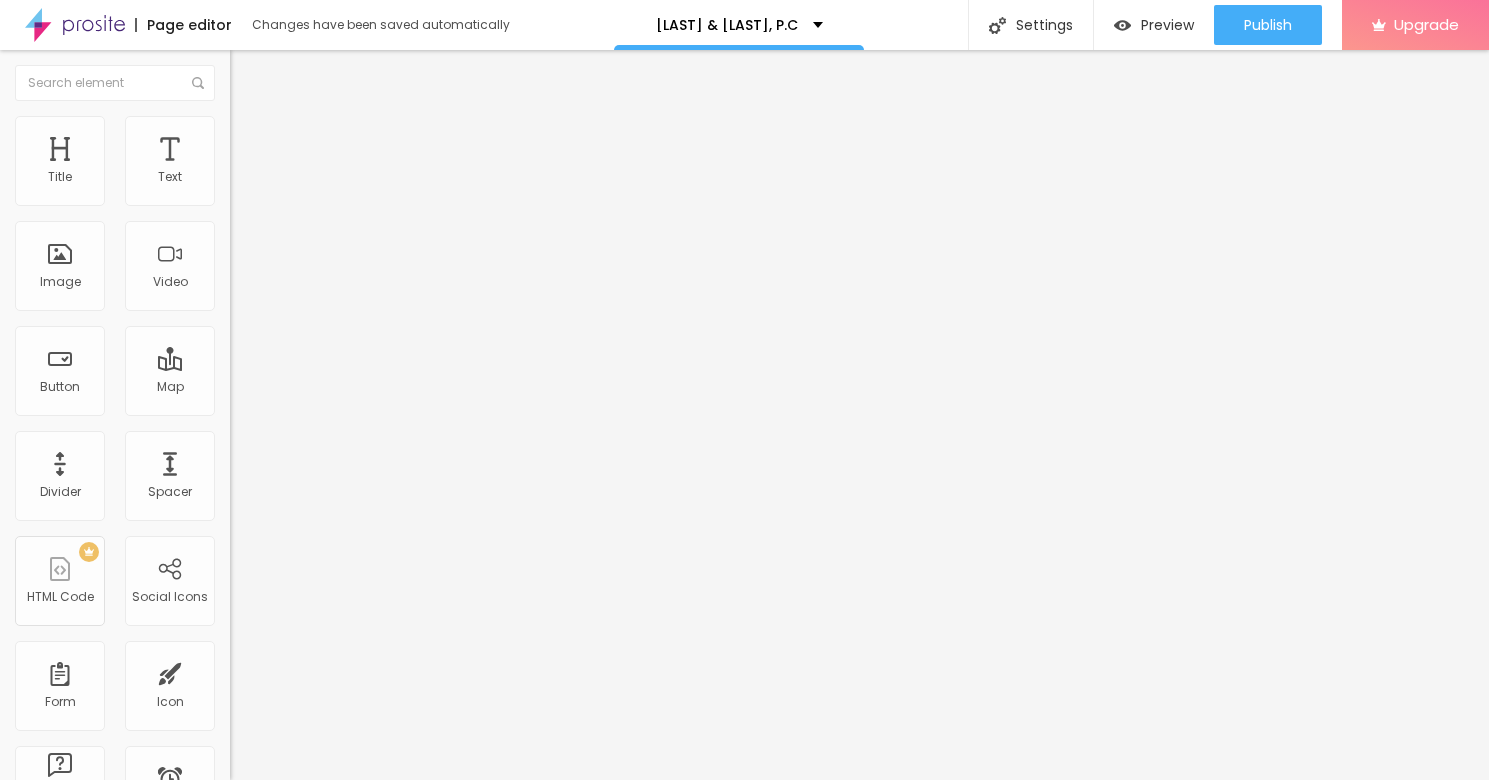 type on "85" 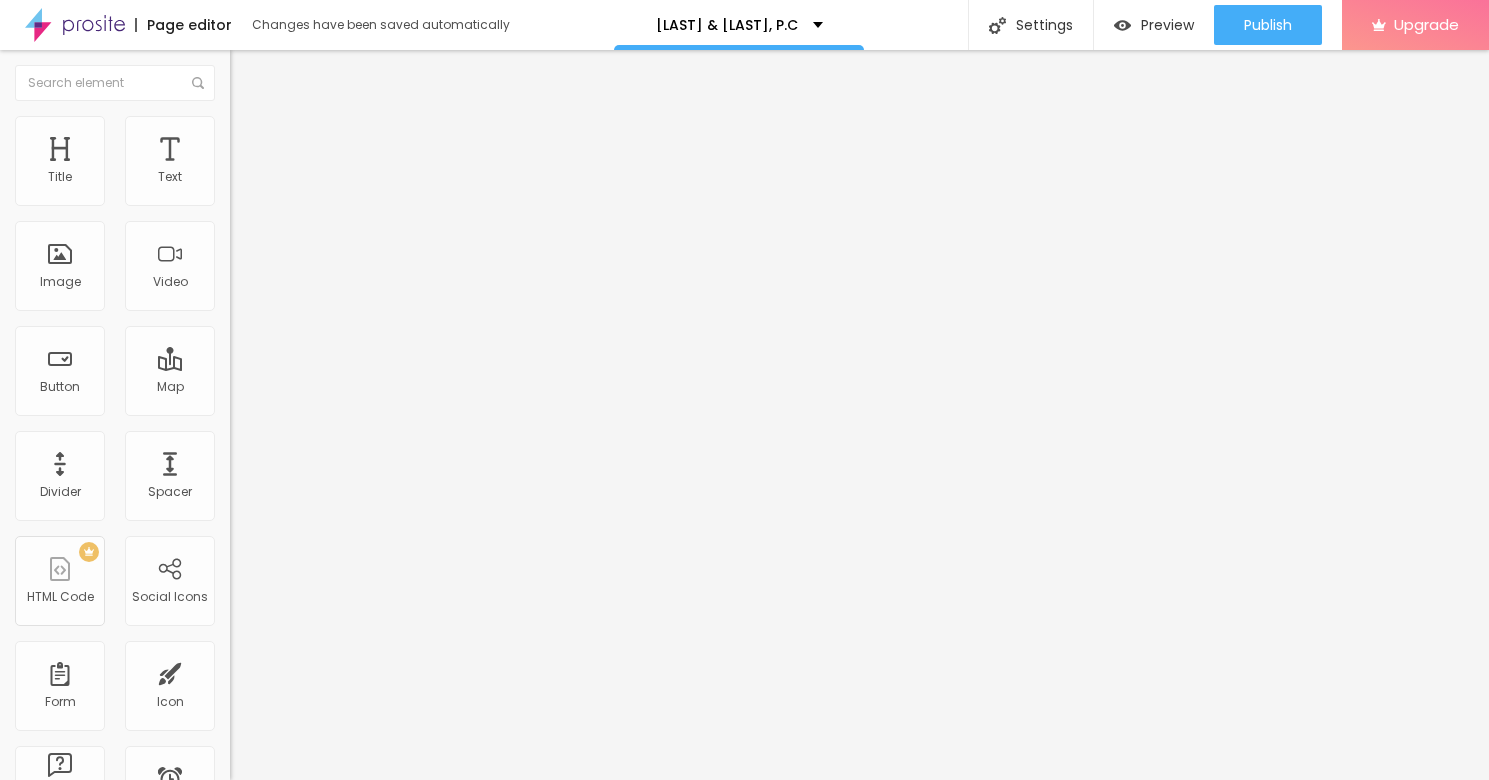 type on "80" 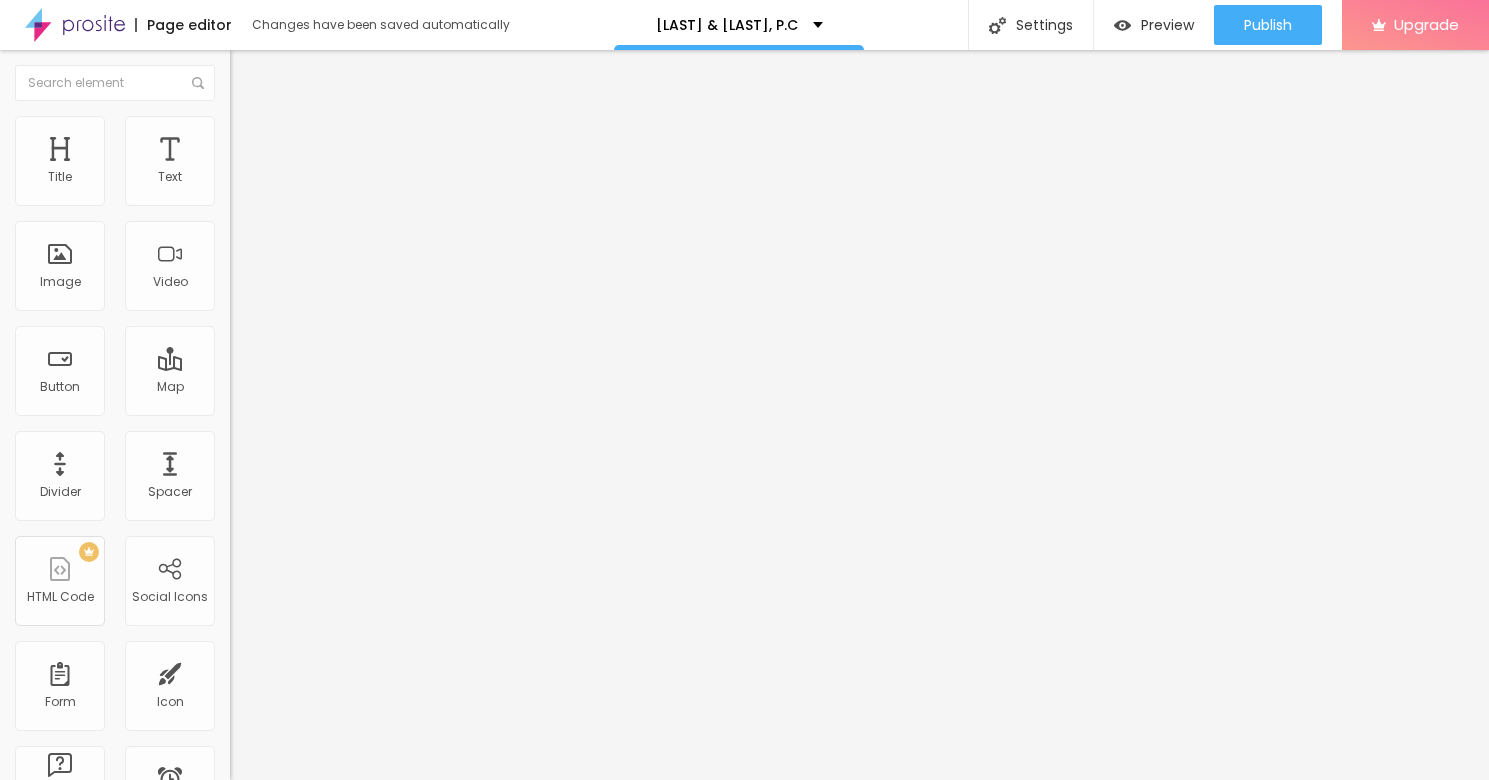 type on "80" 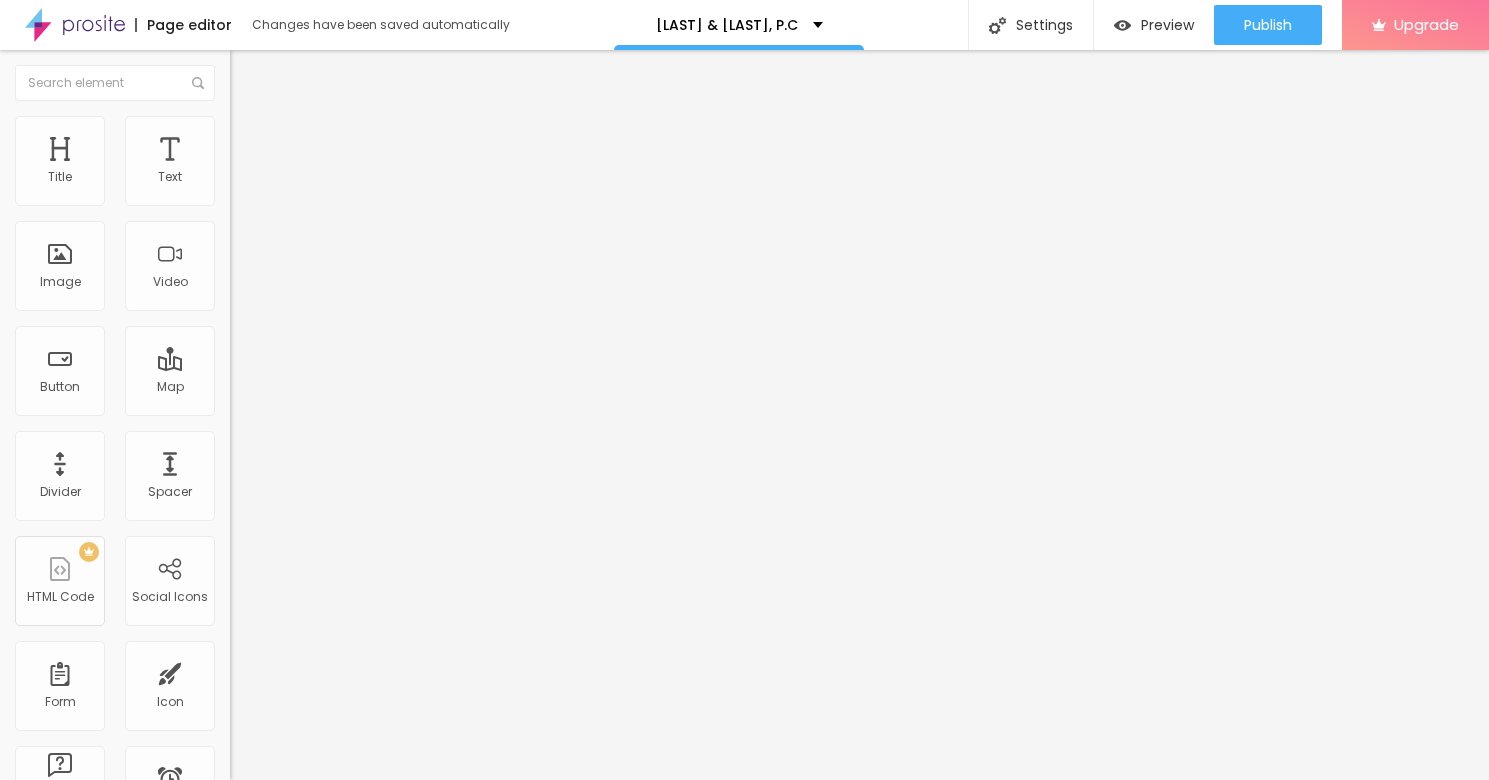 type on "75" 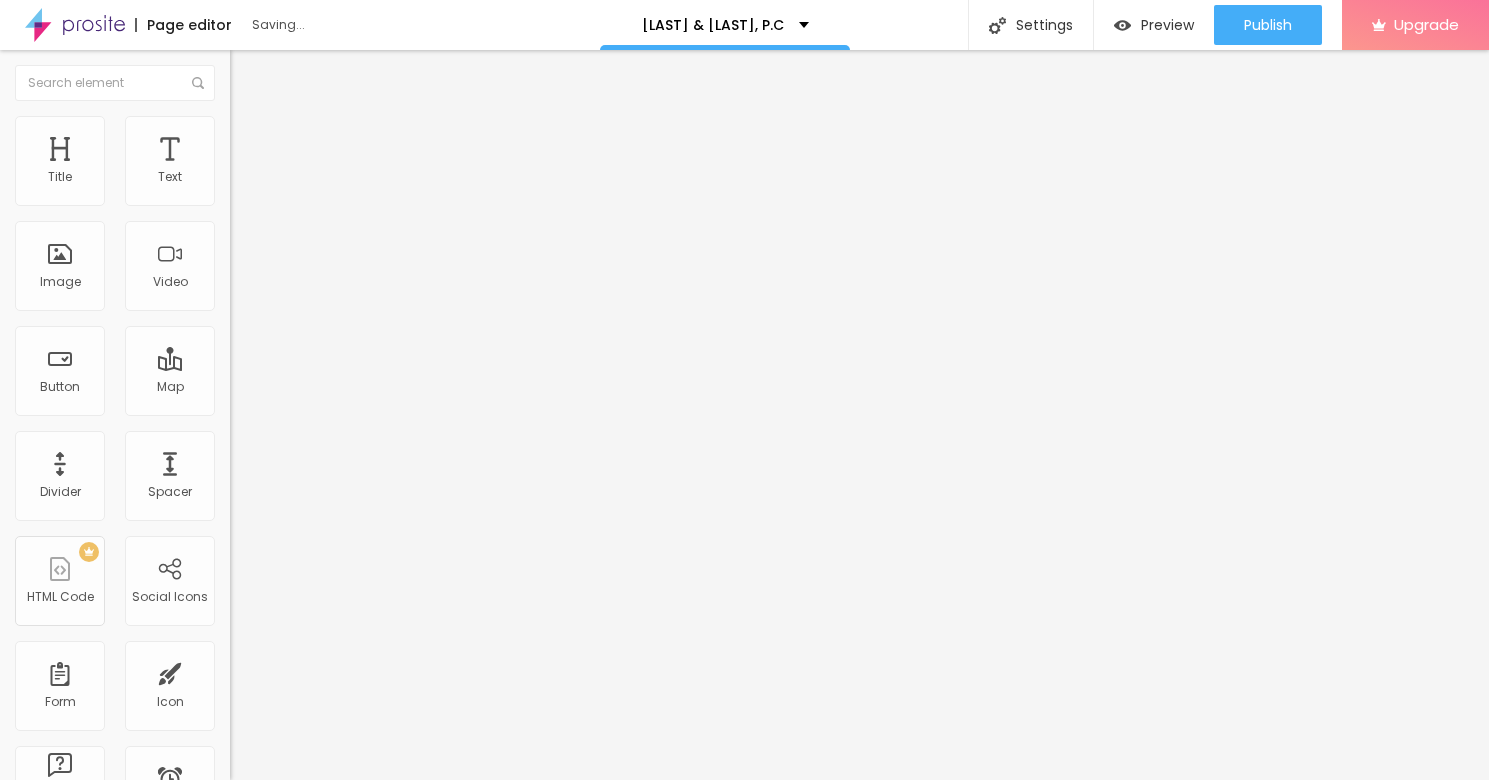 type on "50" 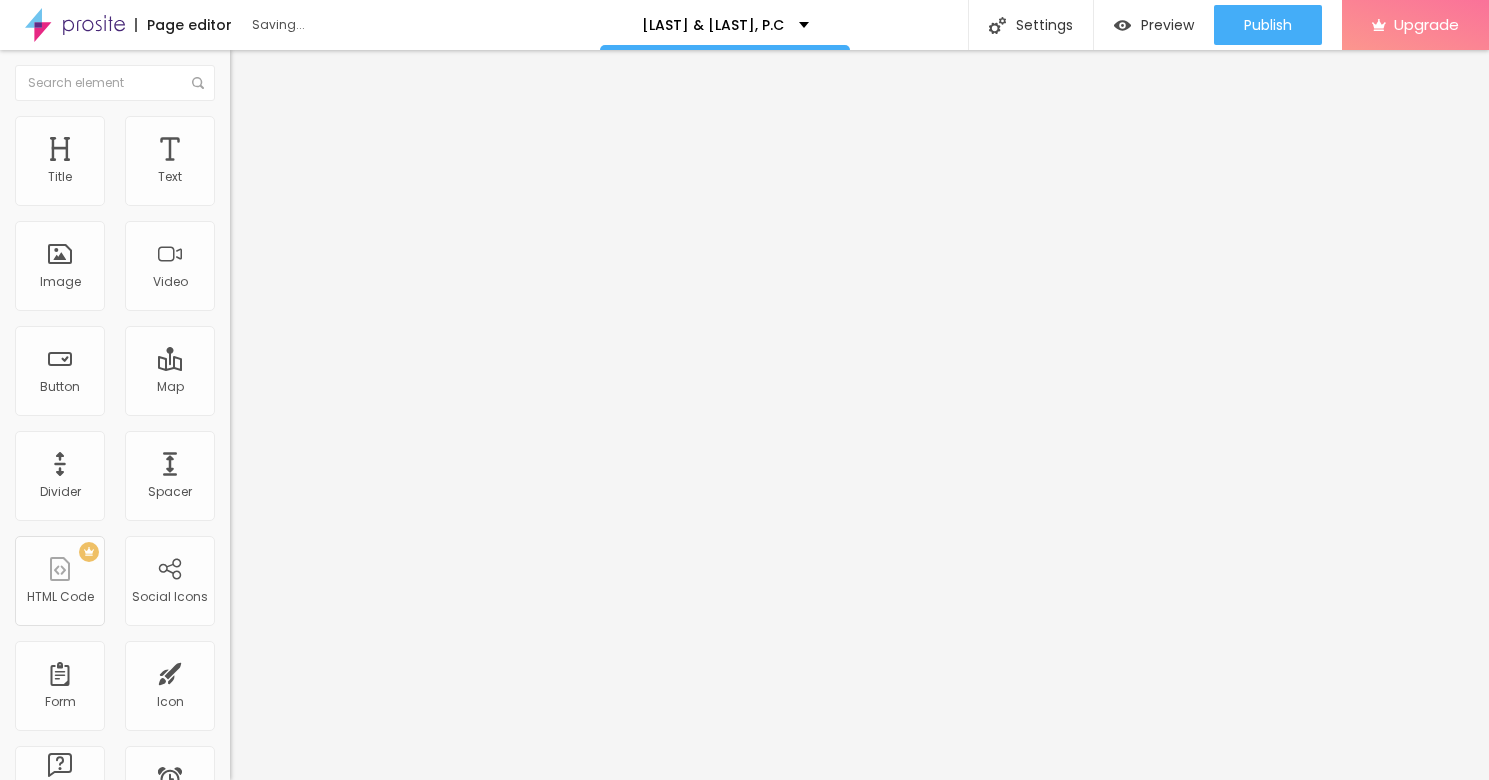type on "45" 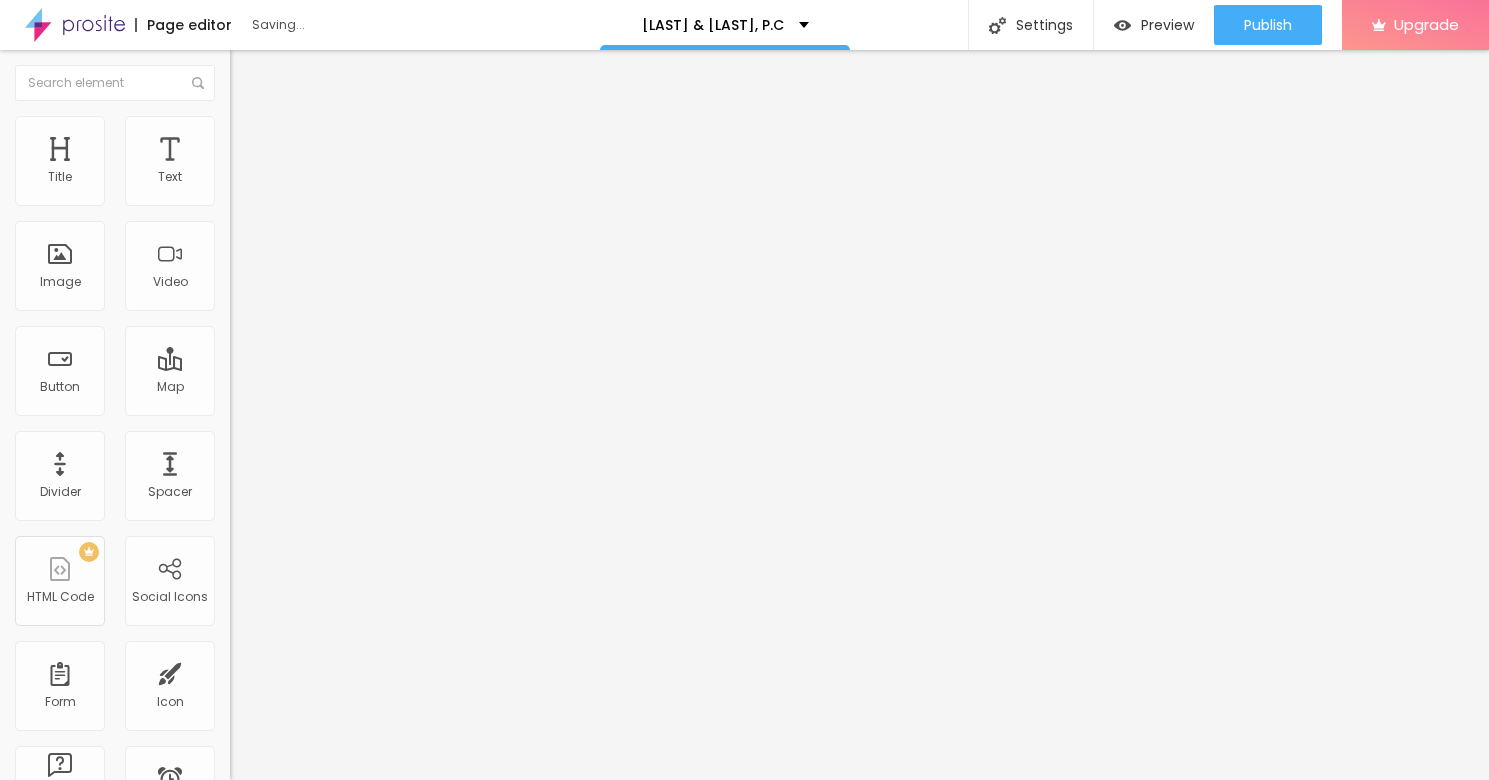 type on "45" 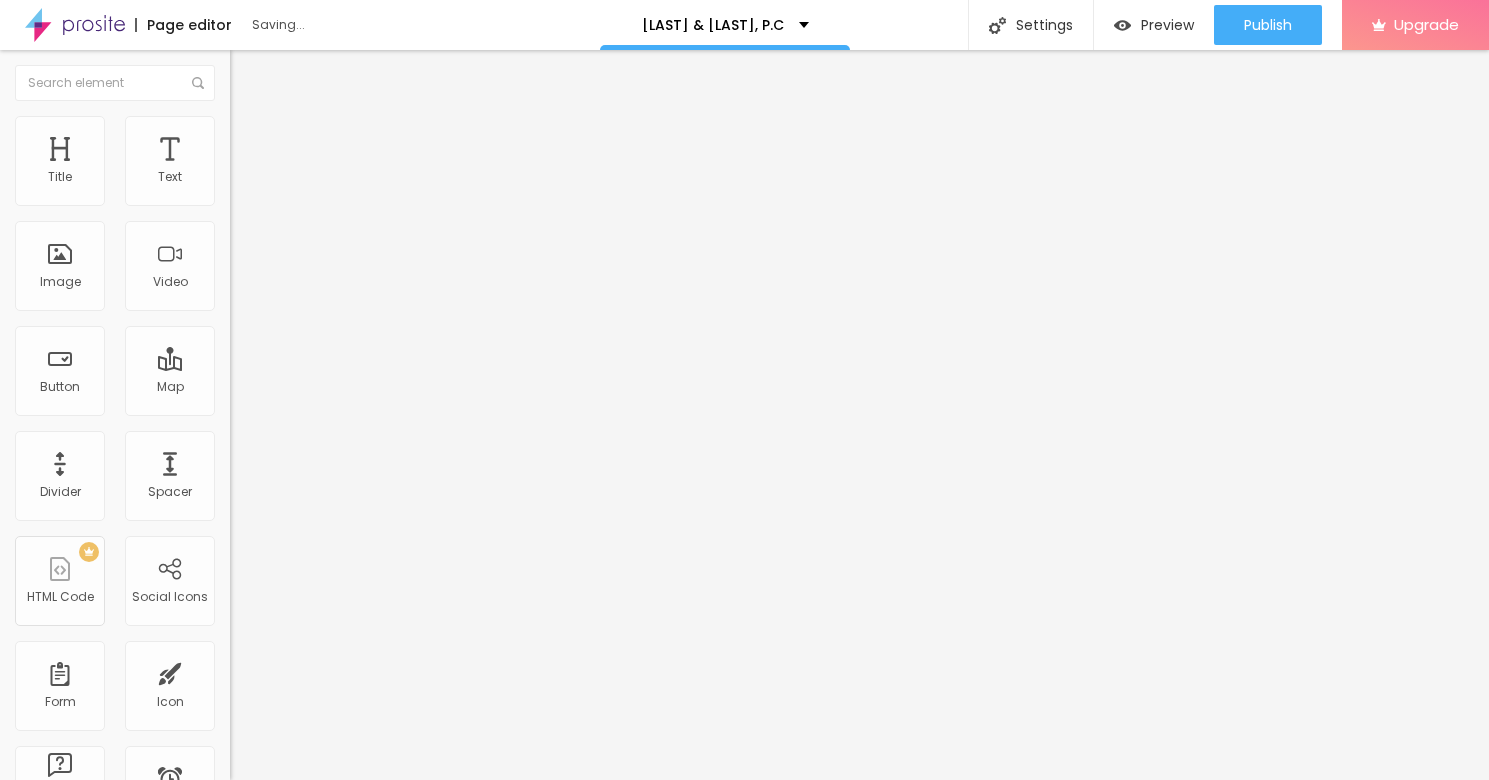 type on "40" 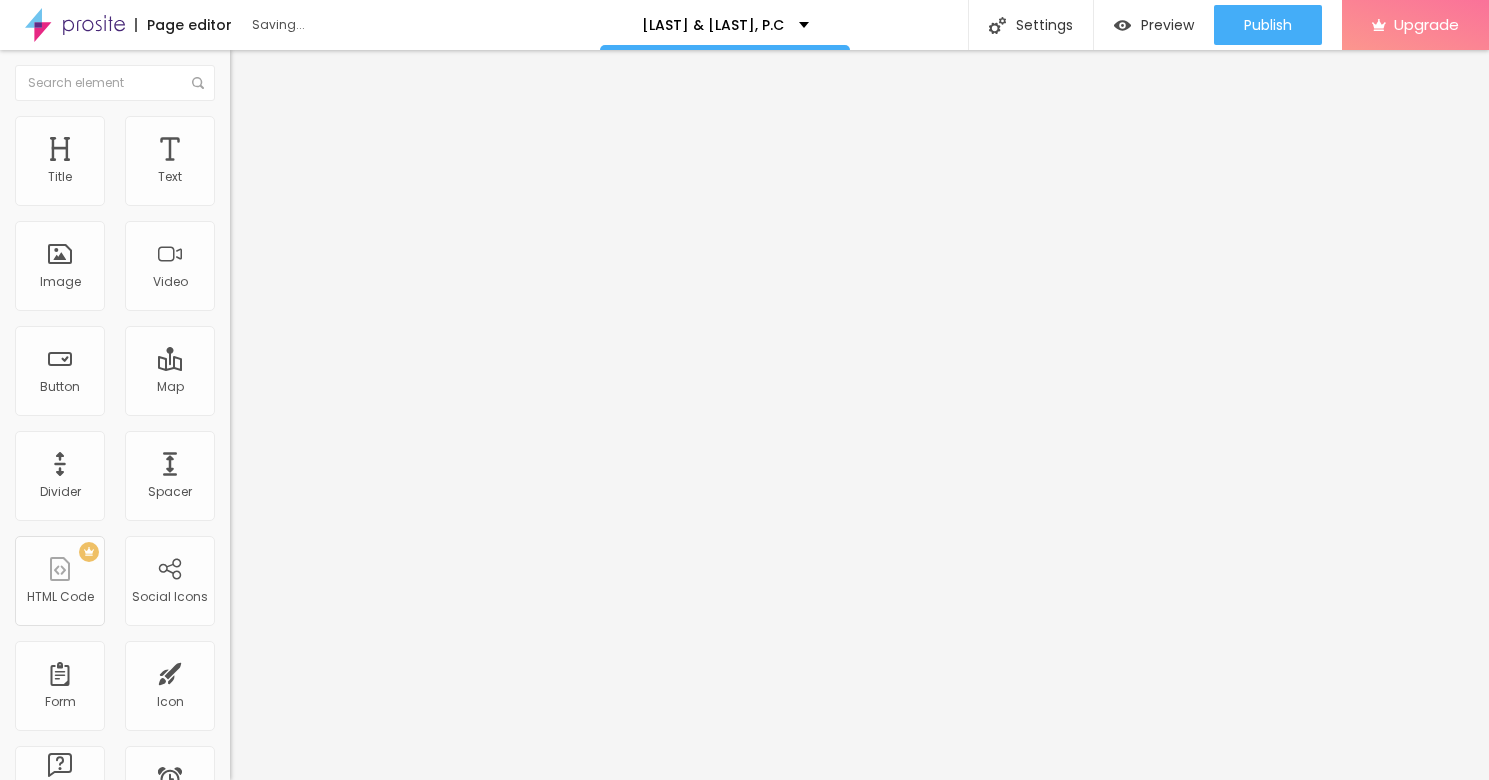 type on "35" 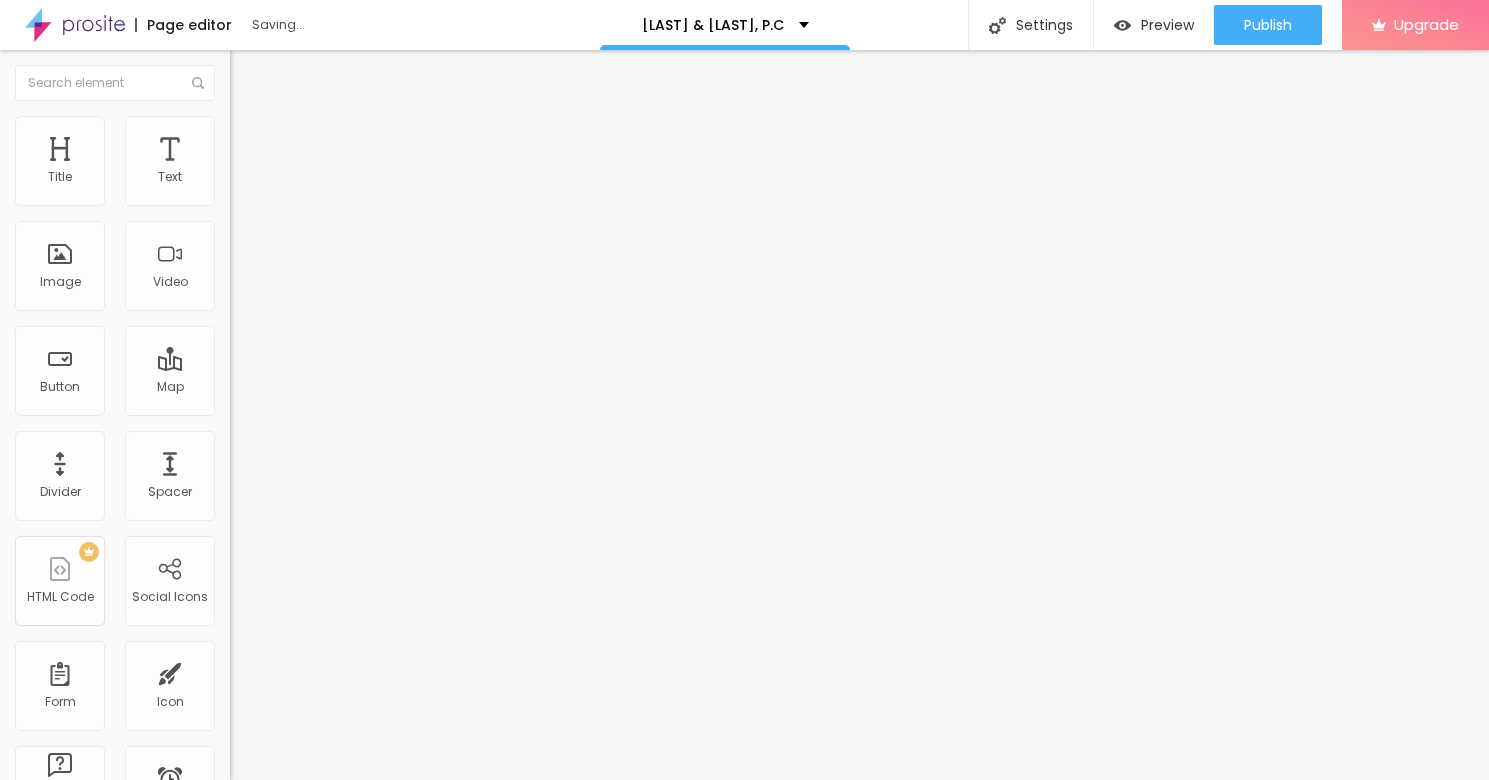 type on "35" 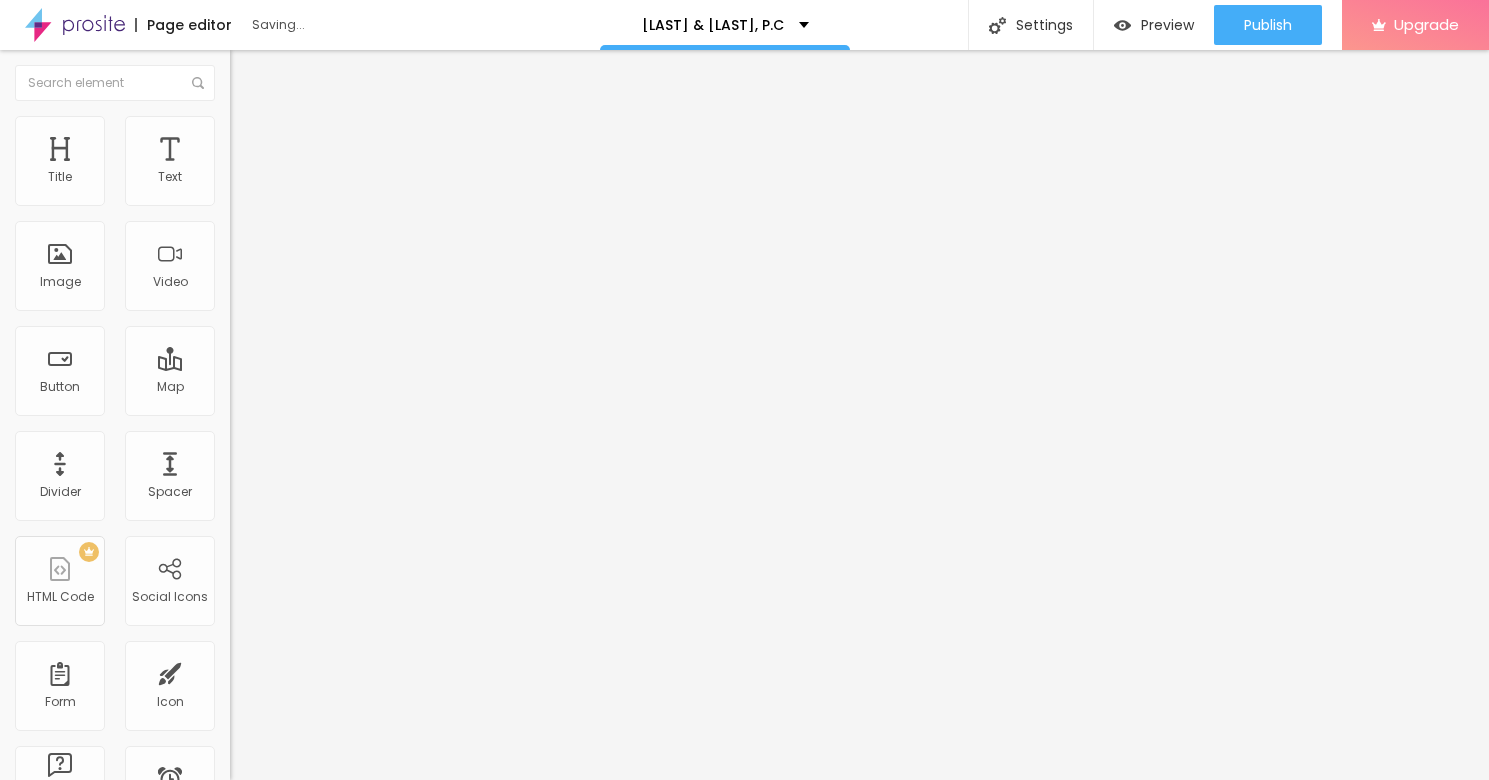 type on "30" 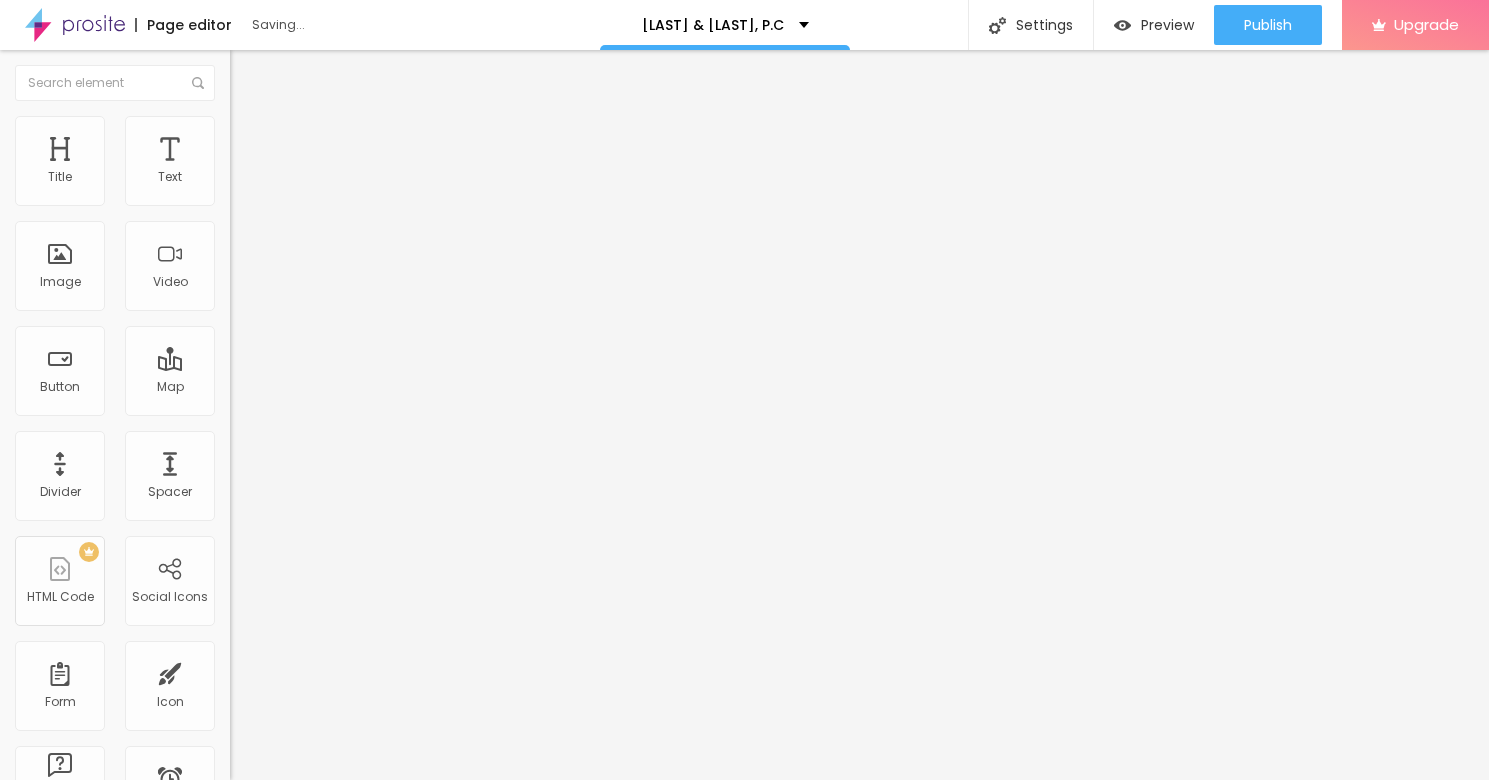 type on "30" 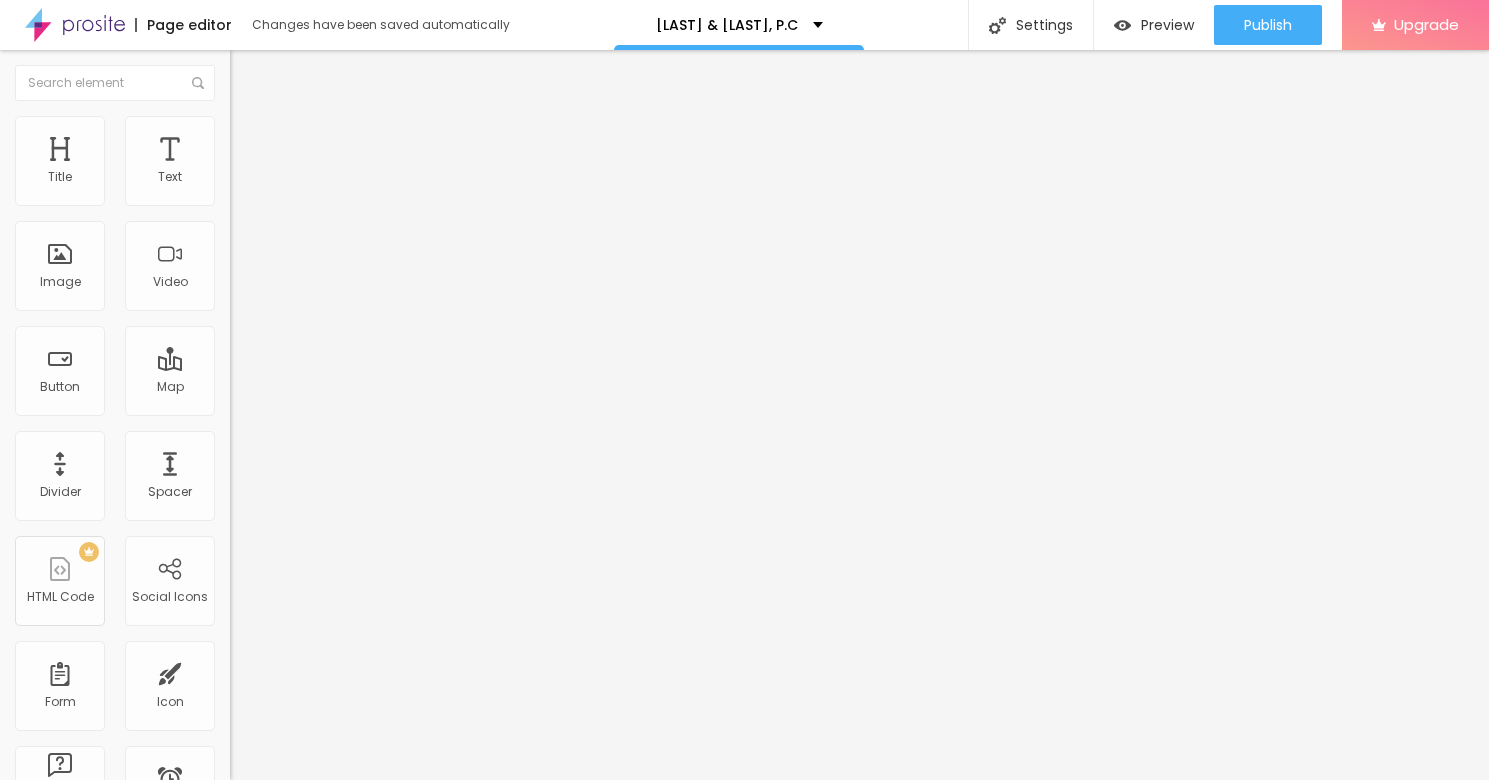 drag, startPoint x: 210, startPoint y: 211, endPoint x: 54, endPoint y: 212, distance: 156.0032 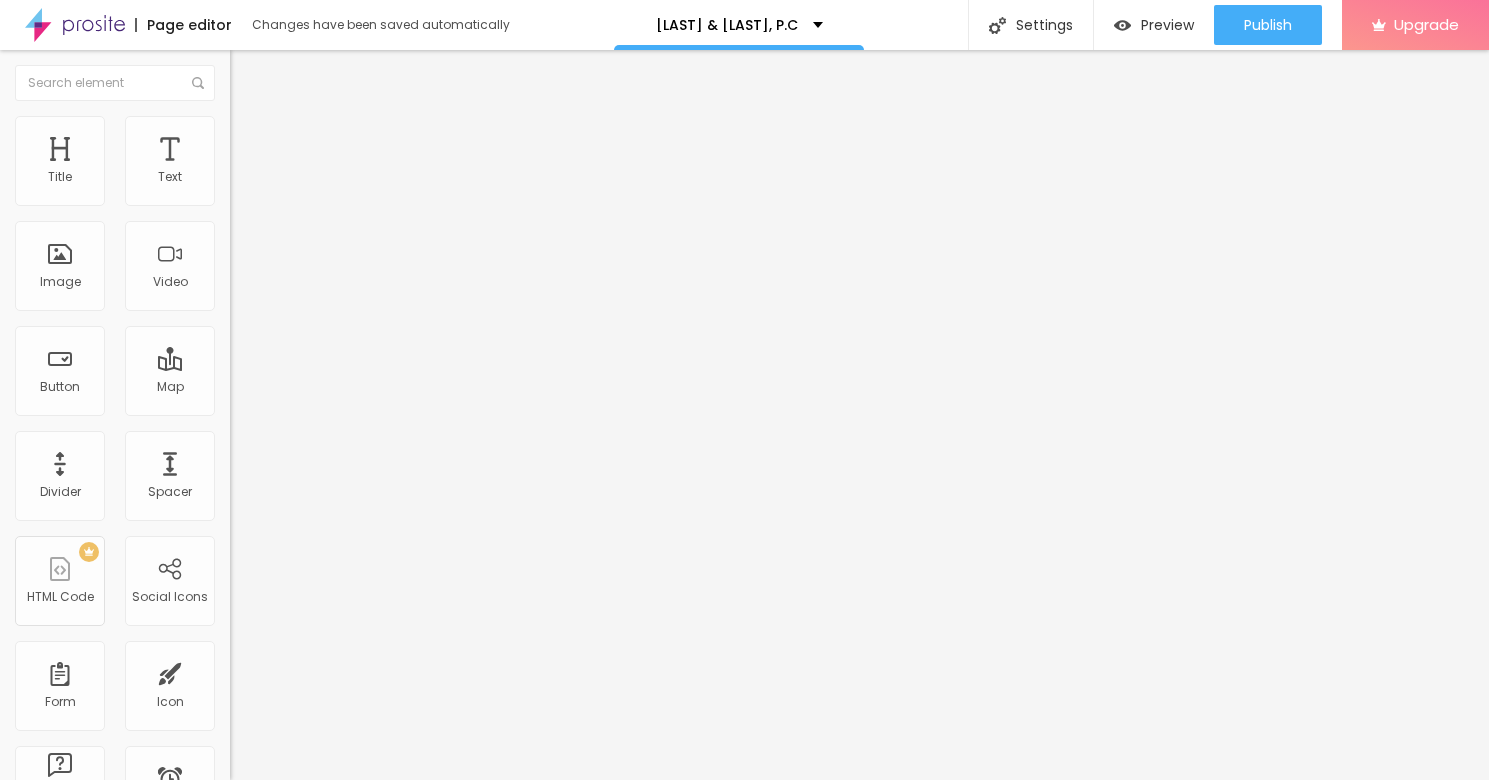 type on "25" 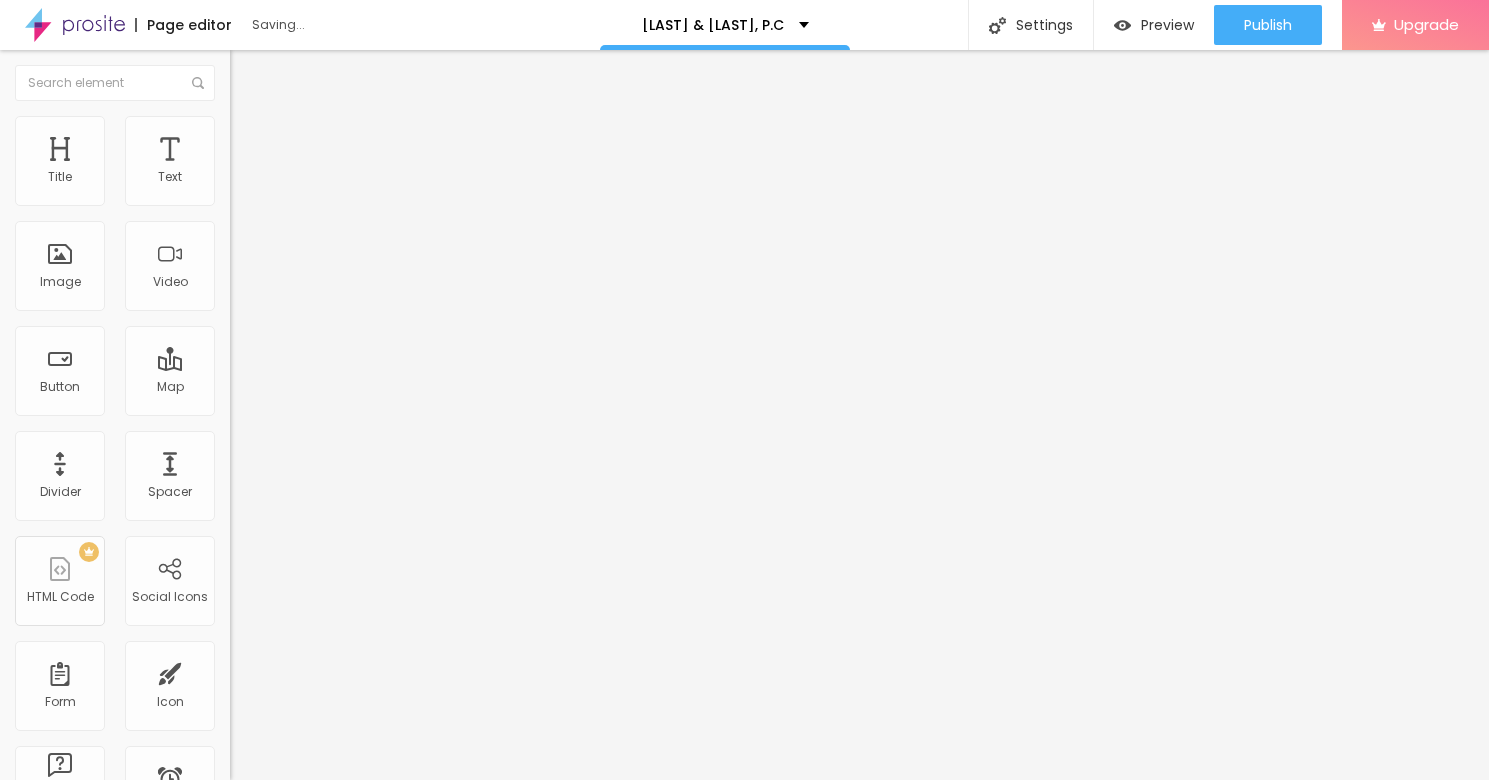 click on "Add image" at bounding box center (271, 163) 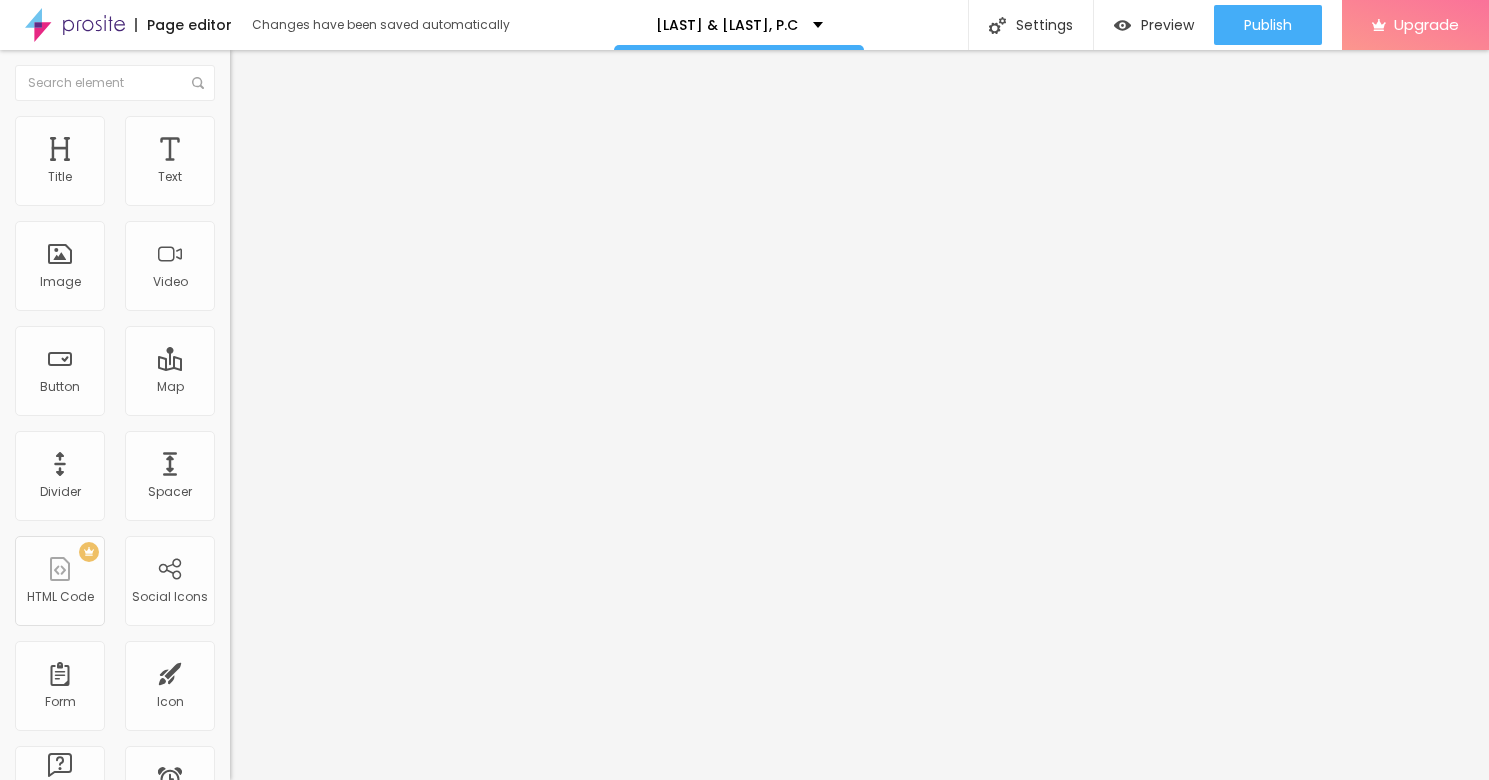 click on "Upload" at bounding box center (66, 841) 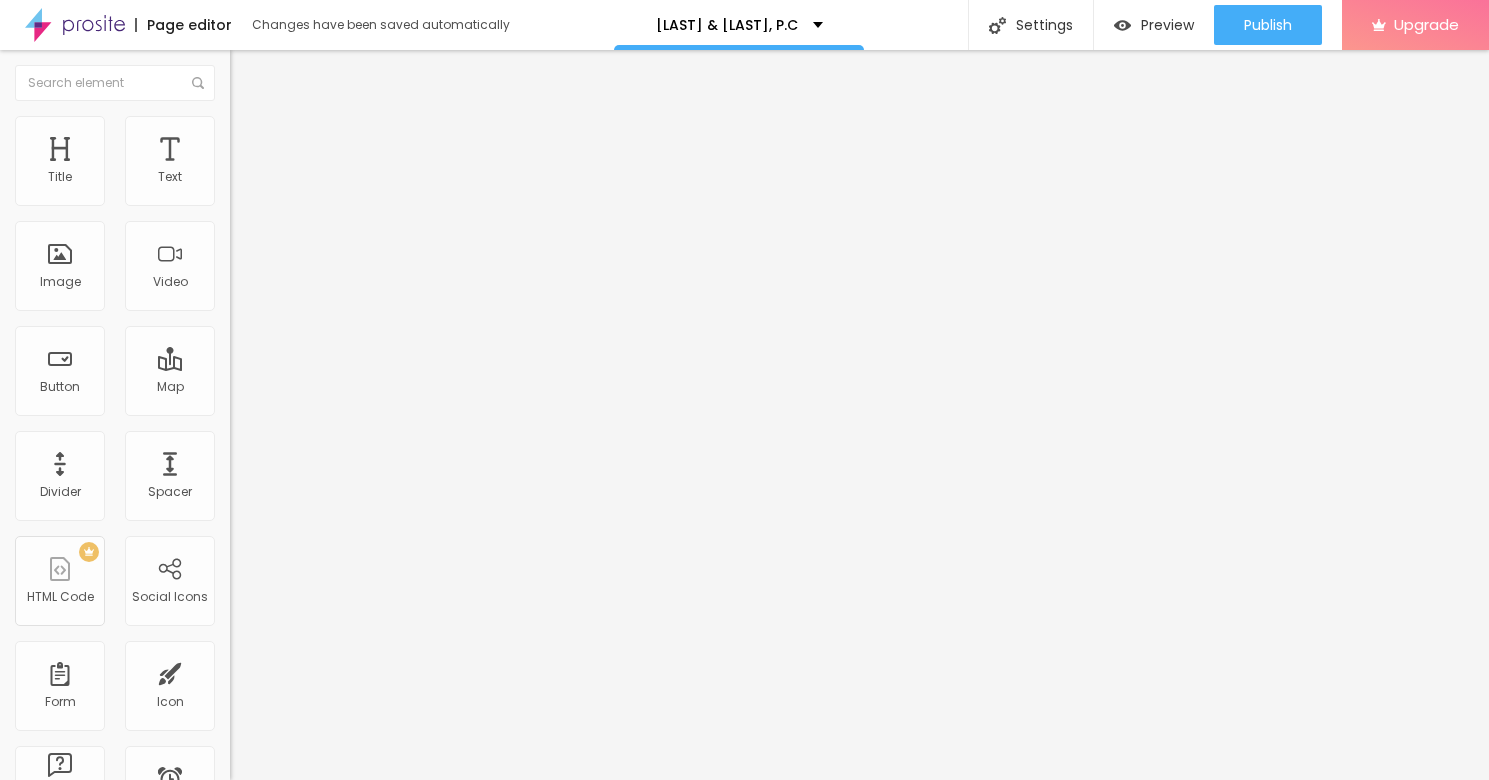 type on "95" 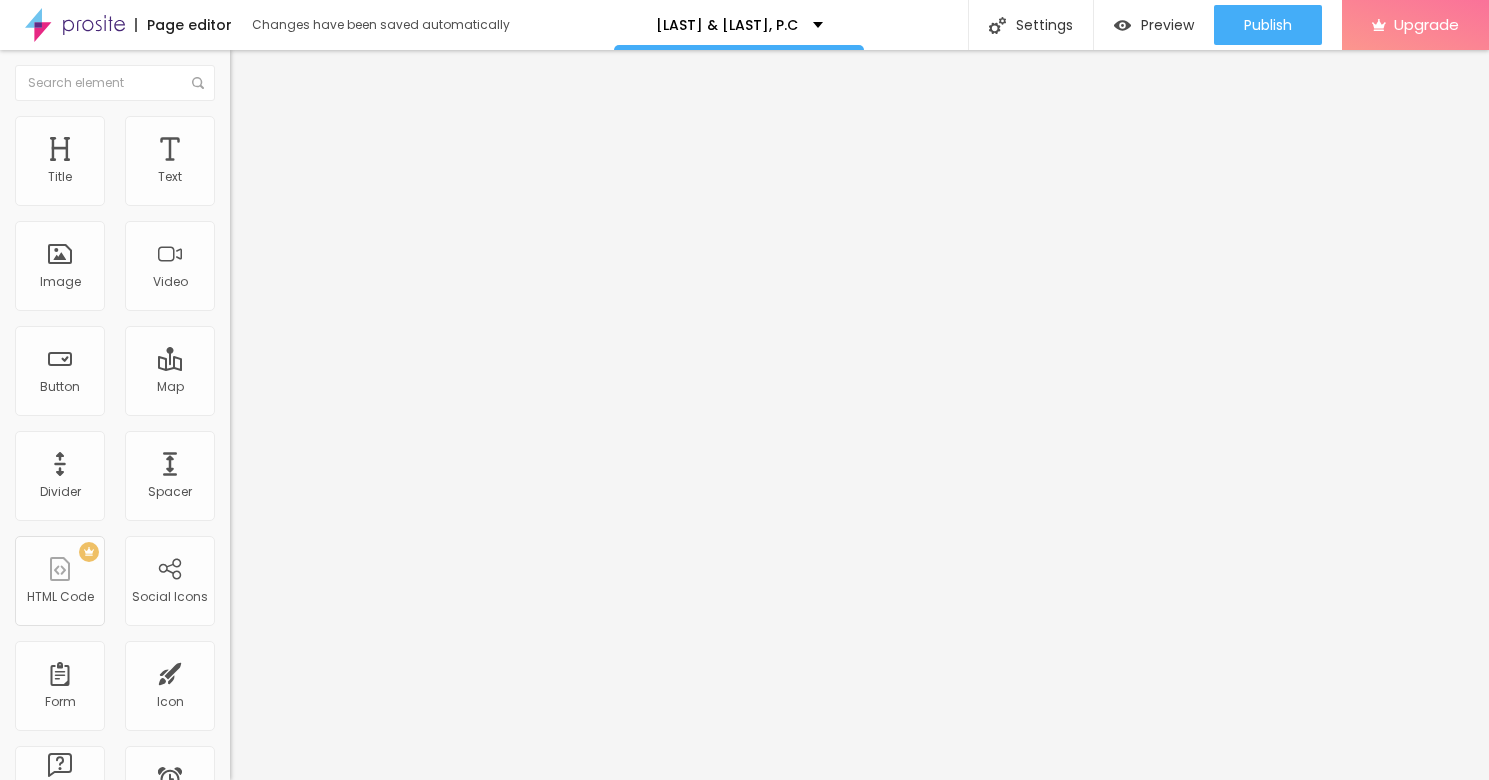 type on "90" 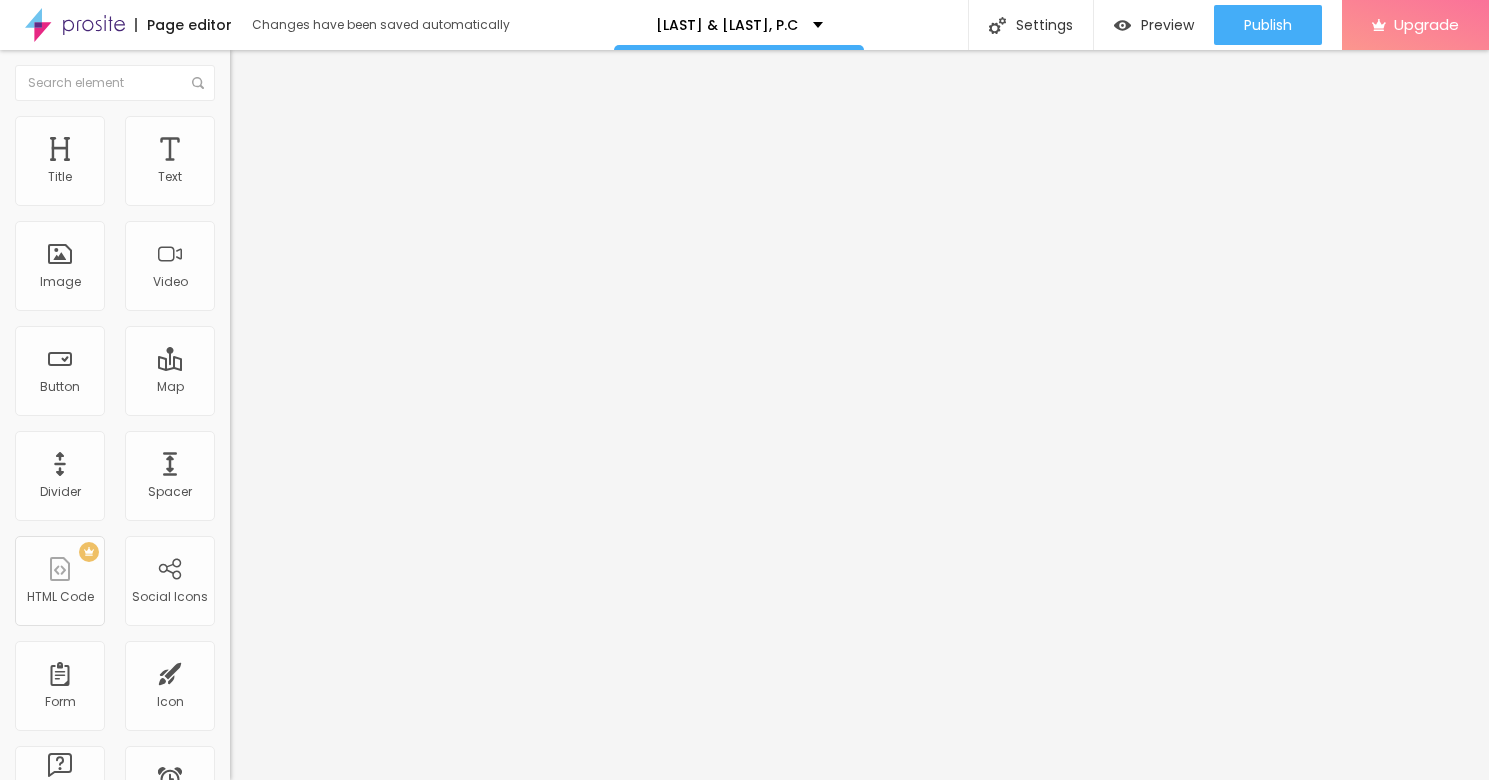 type on "65" 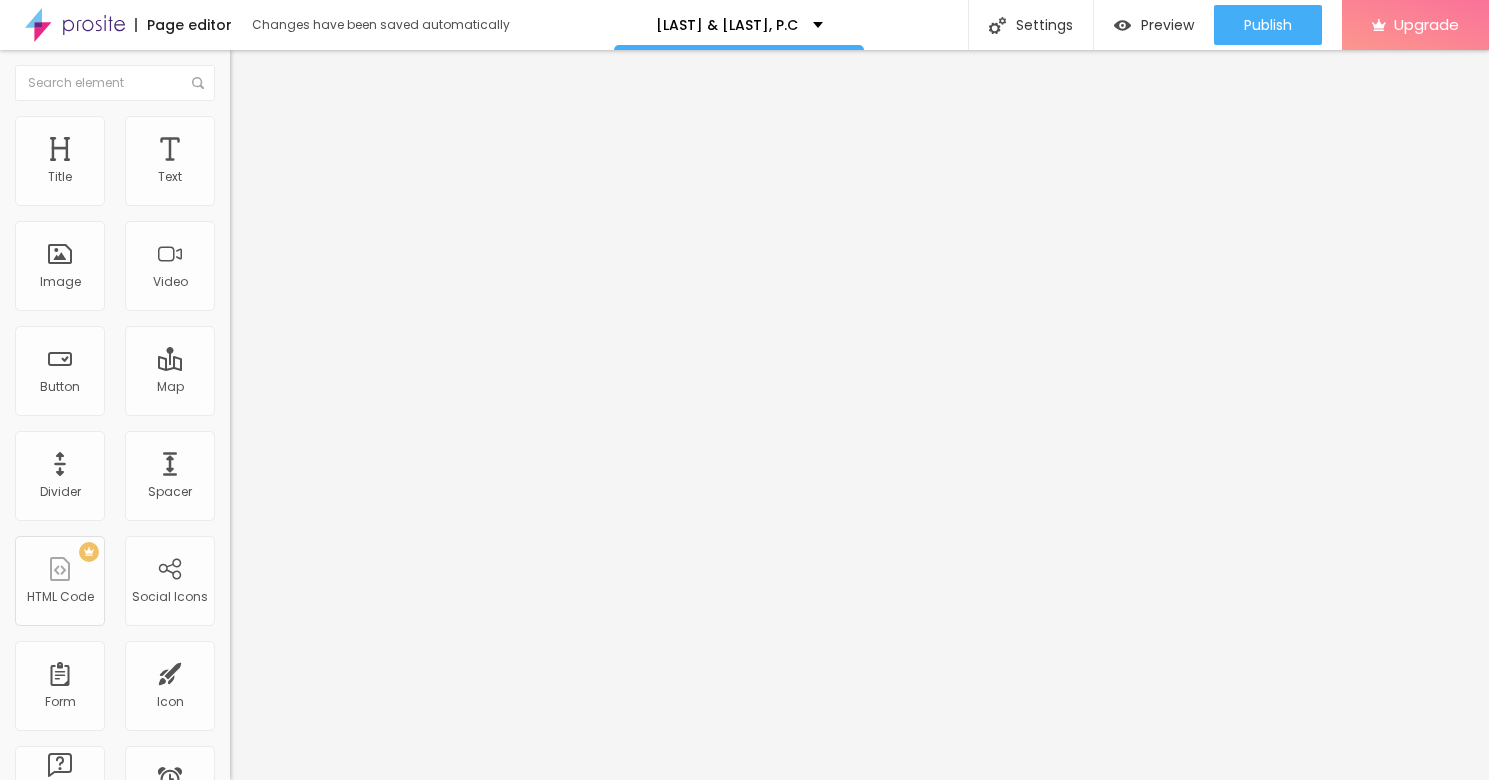 type on "60" 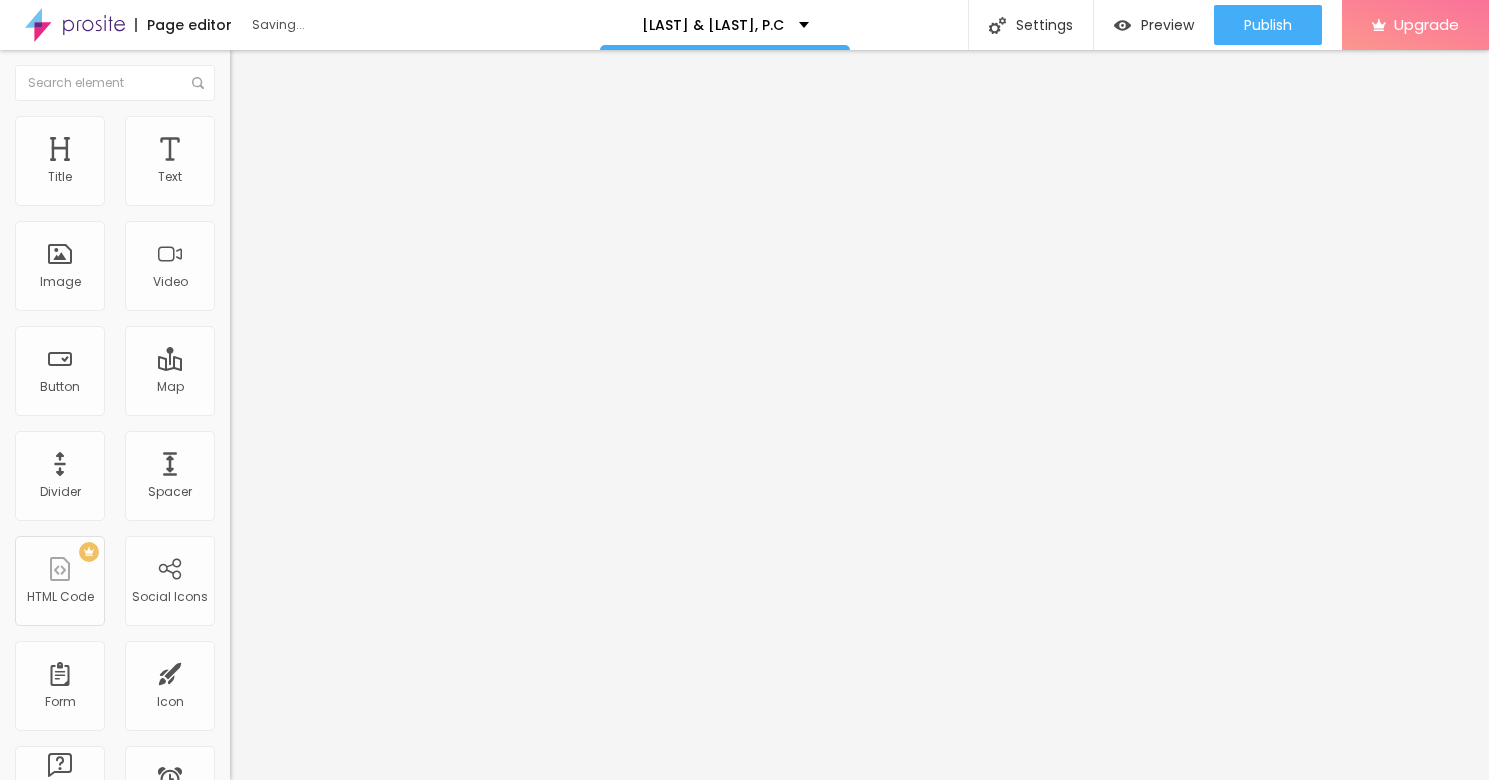 type on "40" 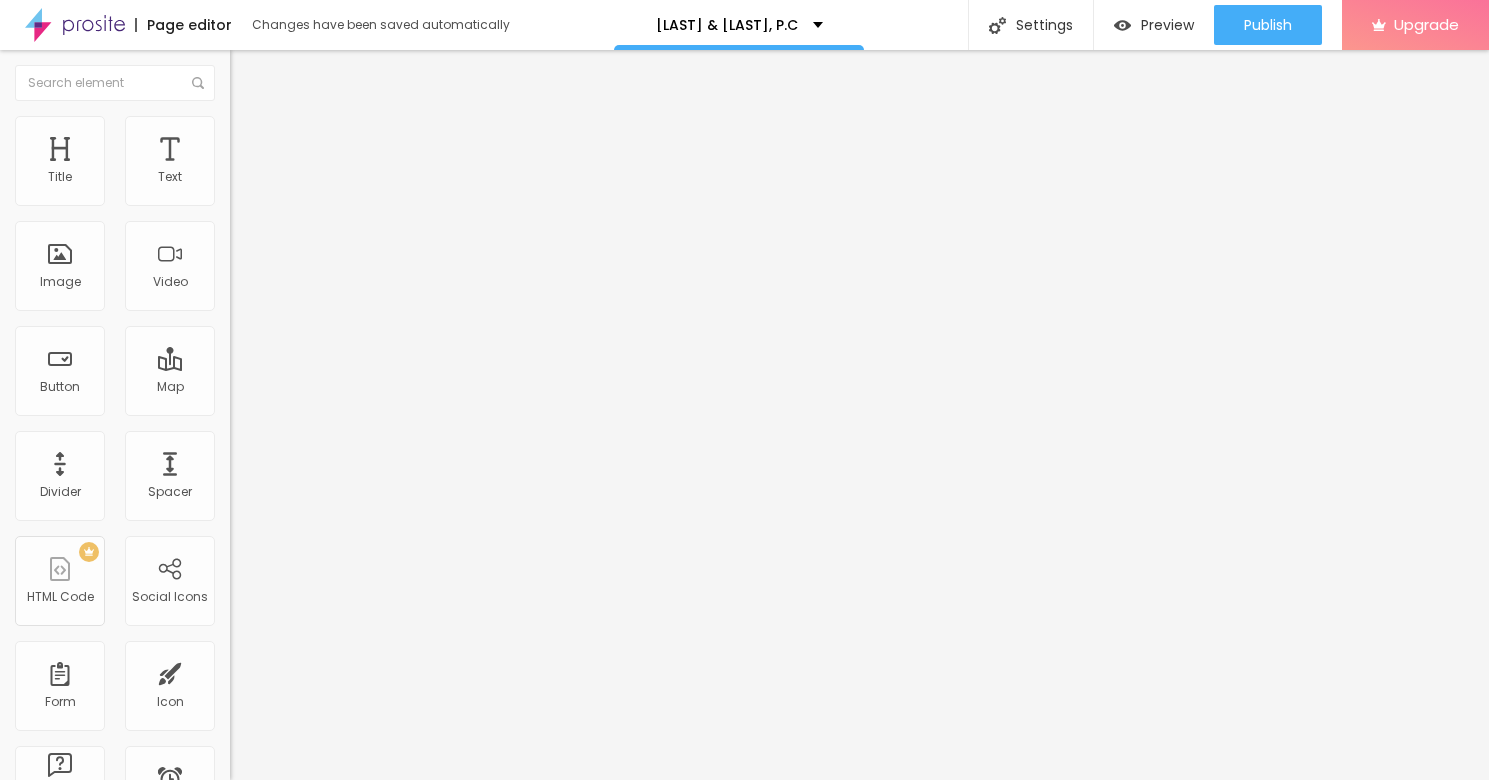 type on "30" 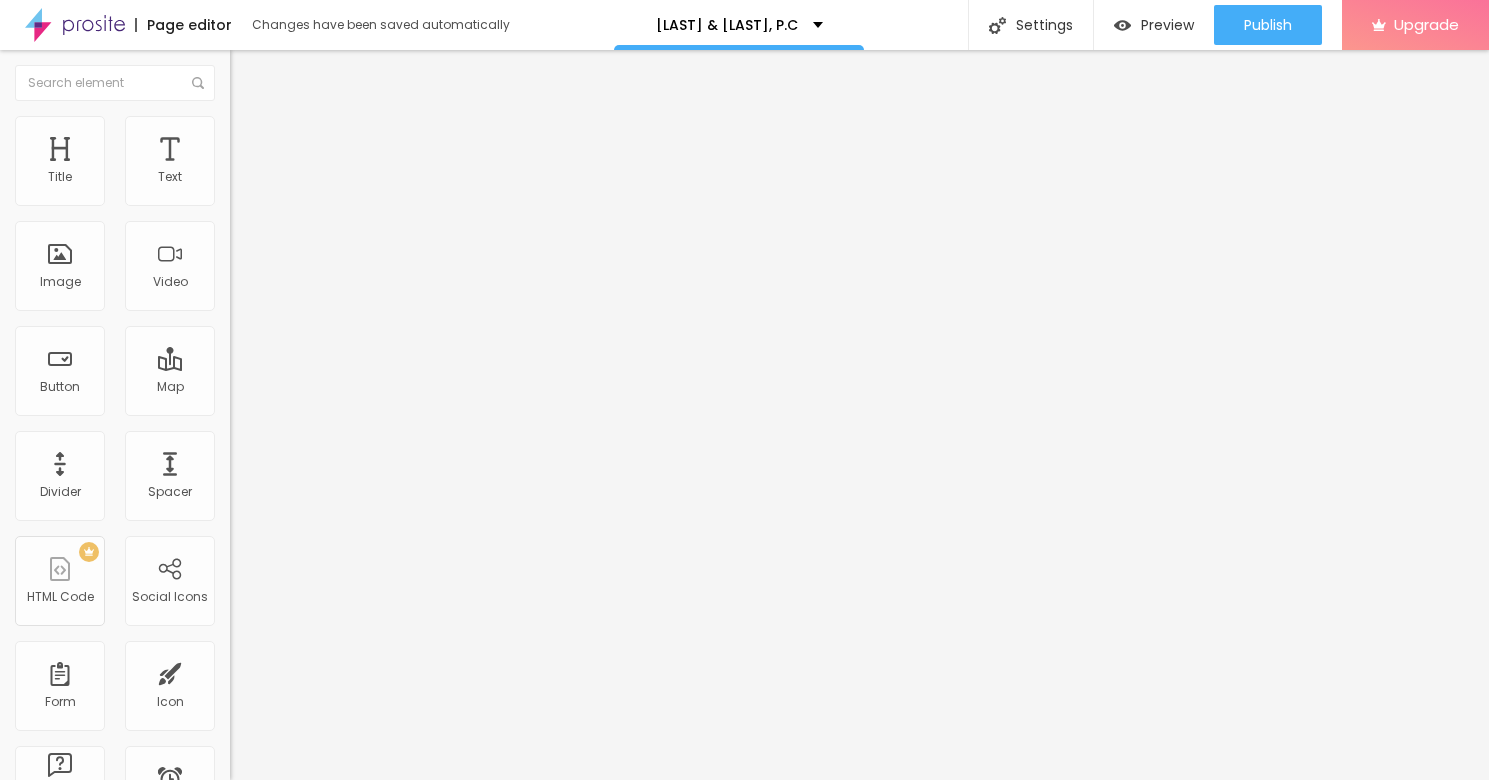 type on "25" 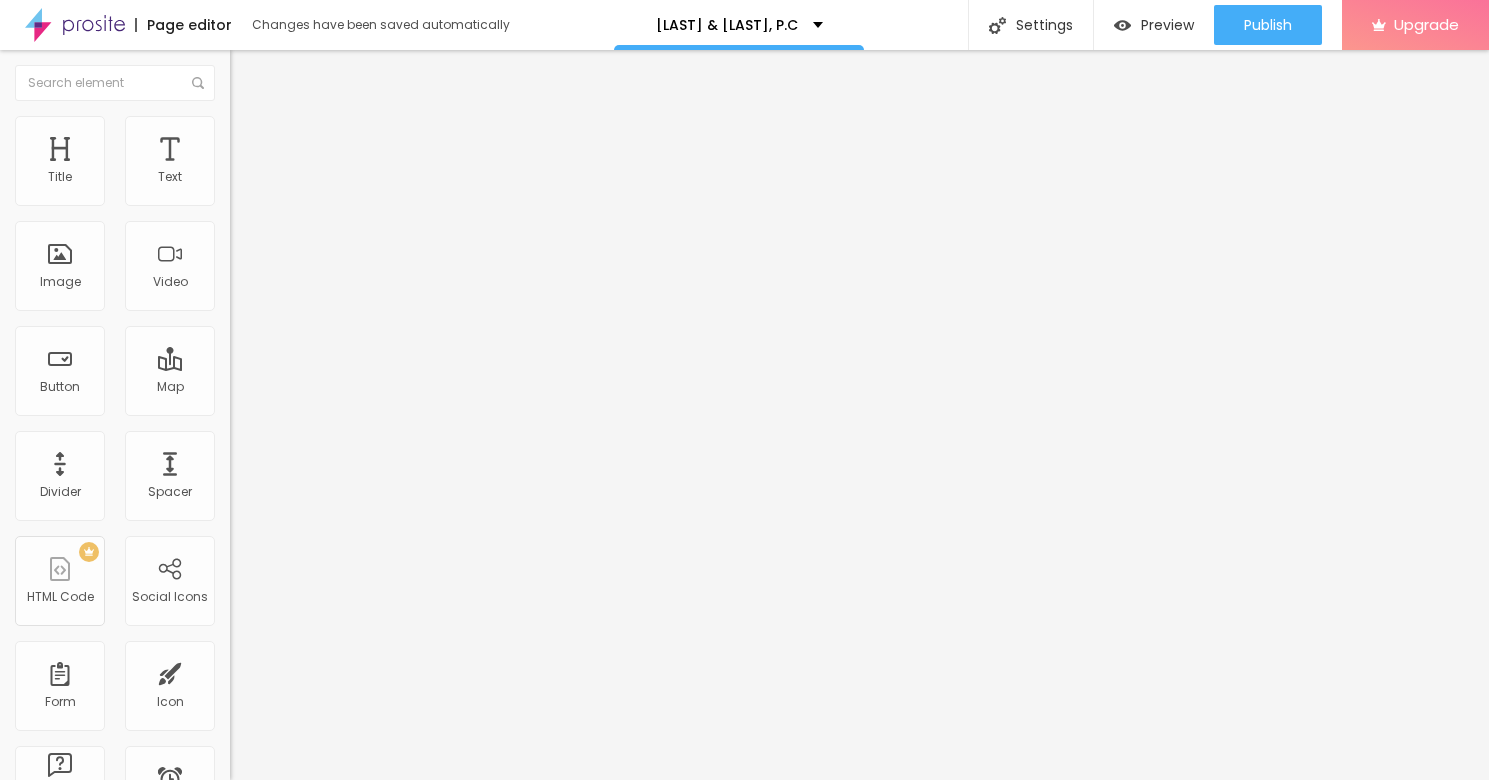 type on "30" 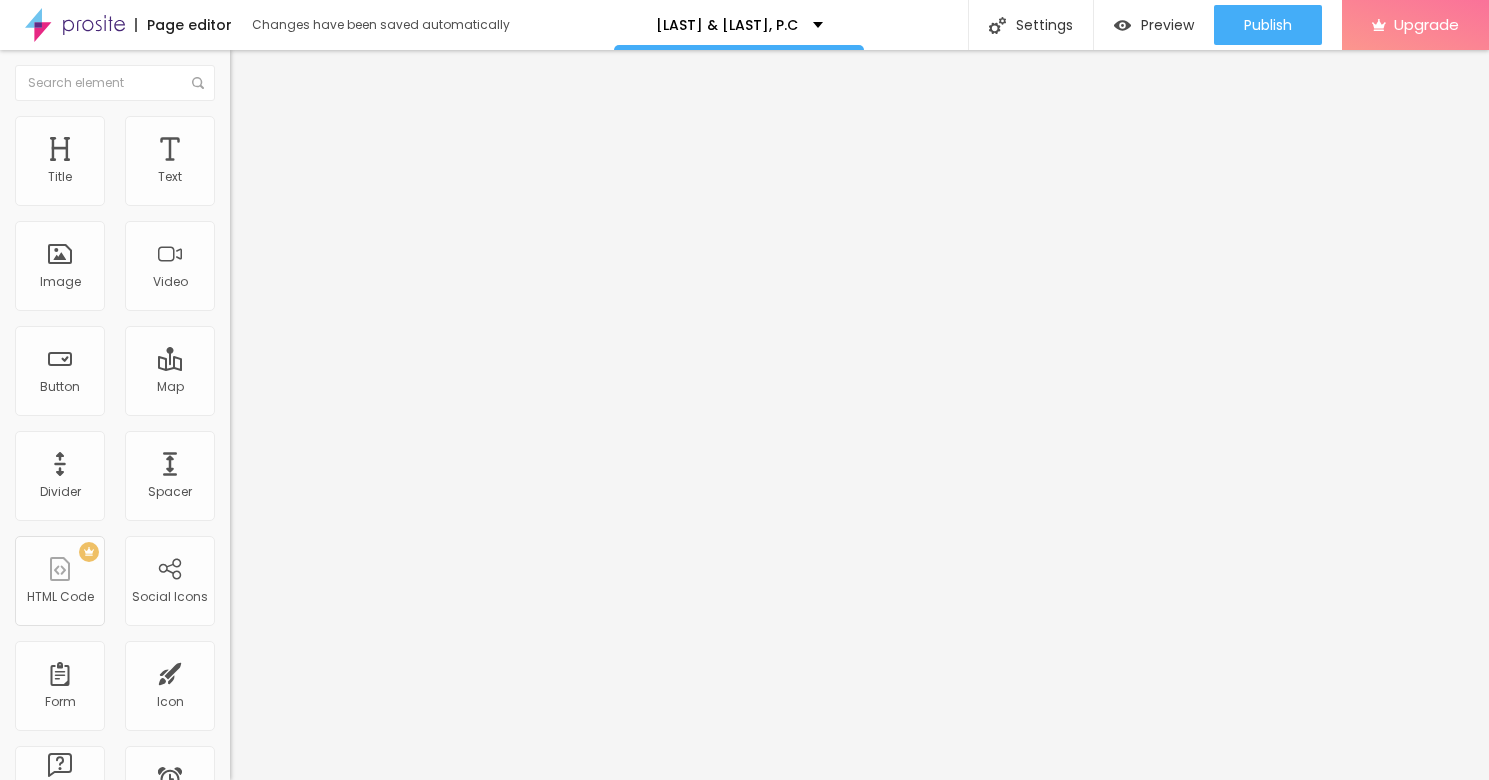 type on "35" 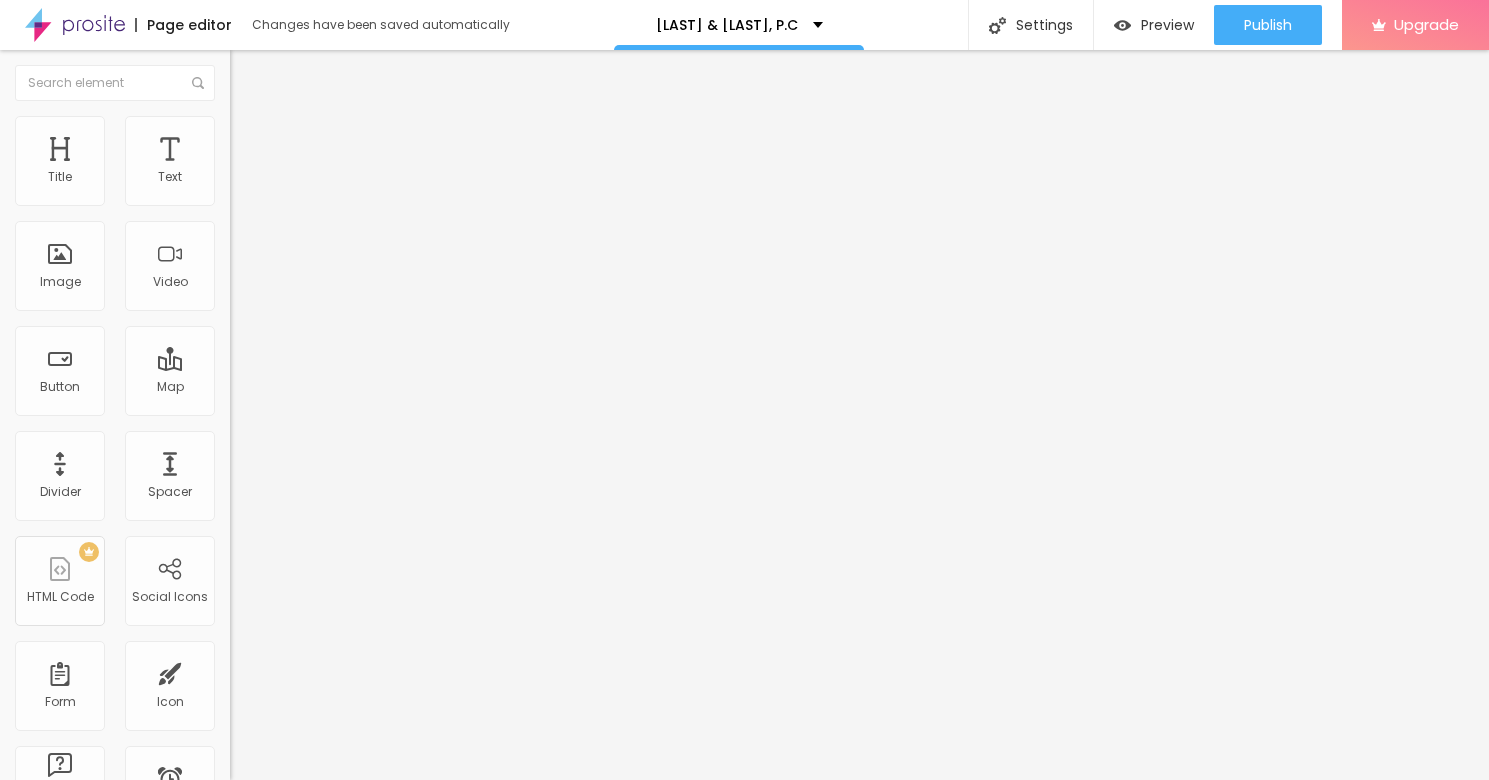 type on "40" 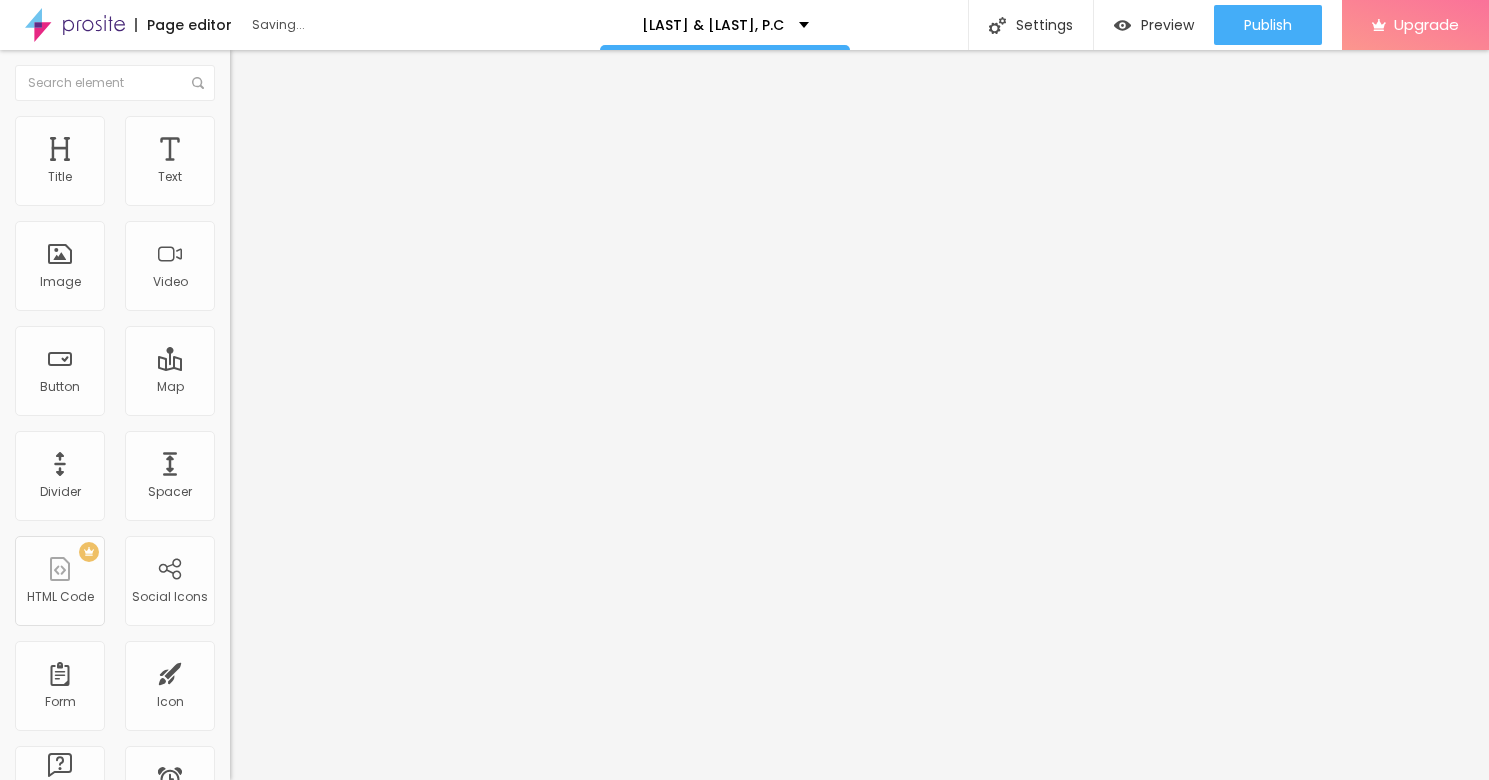 drag, startPoint x: 204, startPoint y: 216, endPoint x: 80, endPoint y: 218, distance: 124.01613 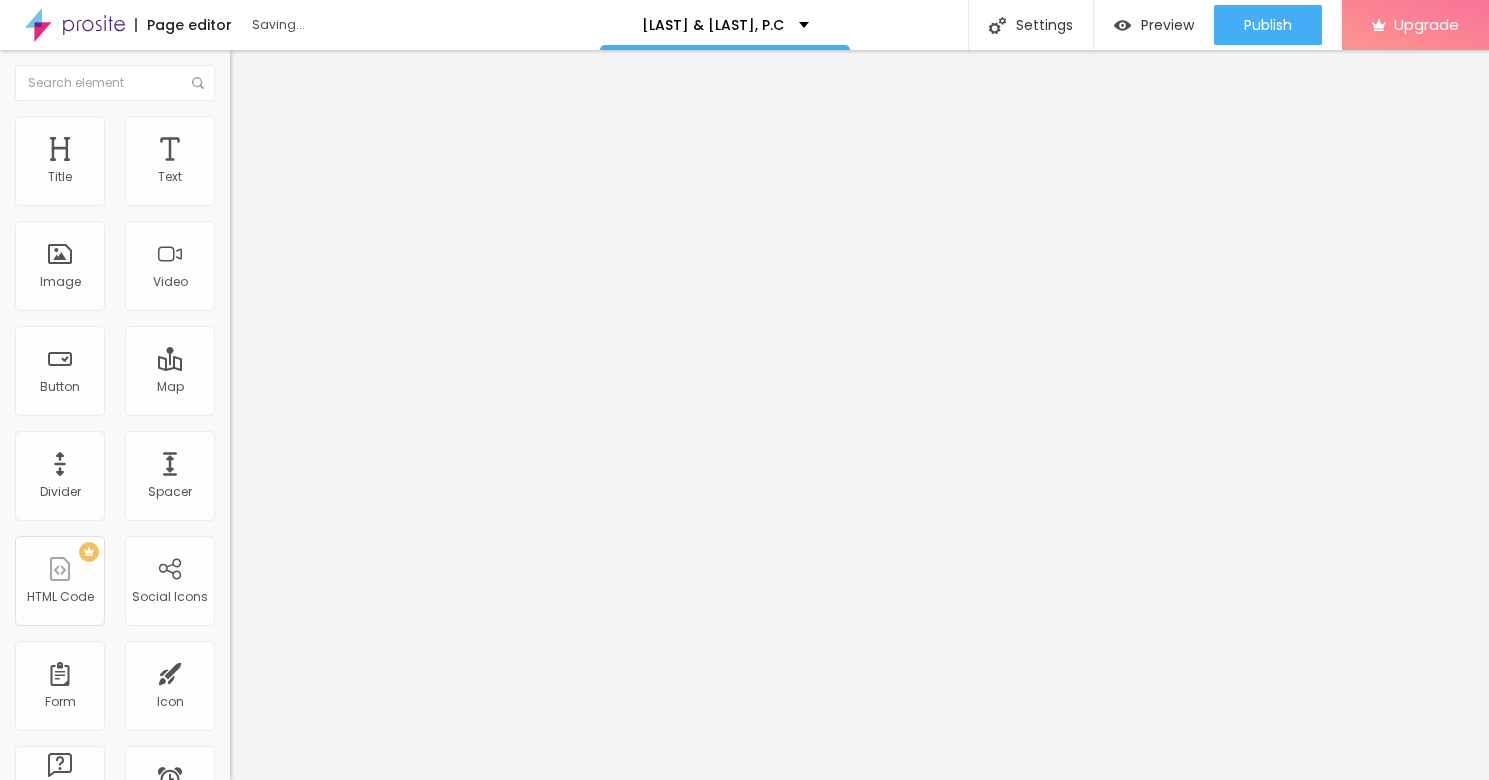 click at bounding box center (294, 197) 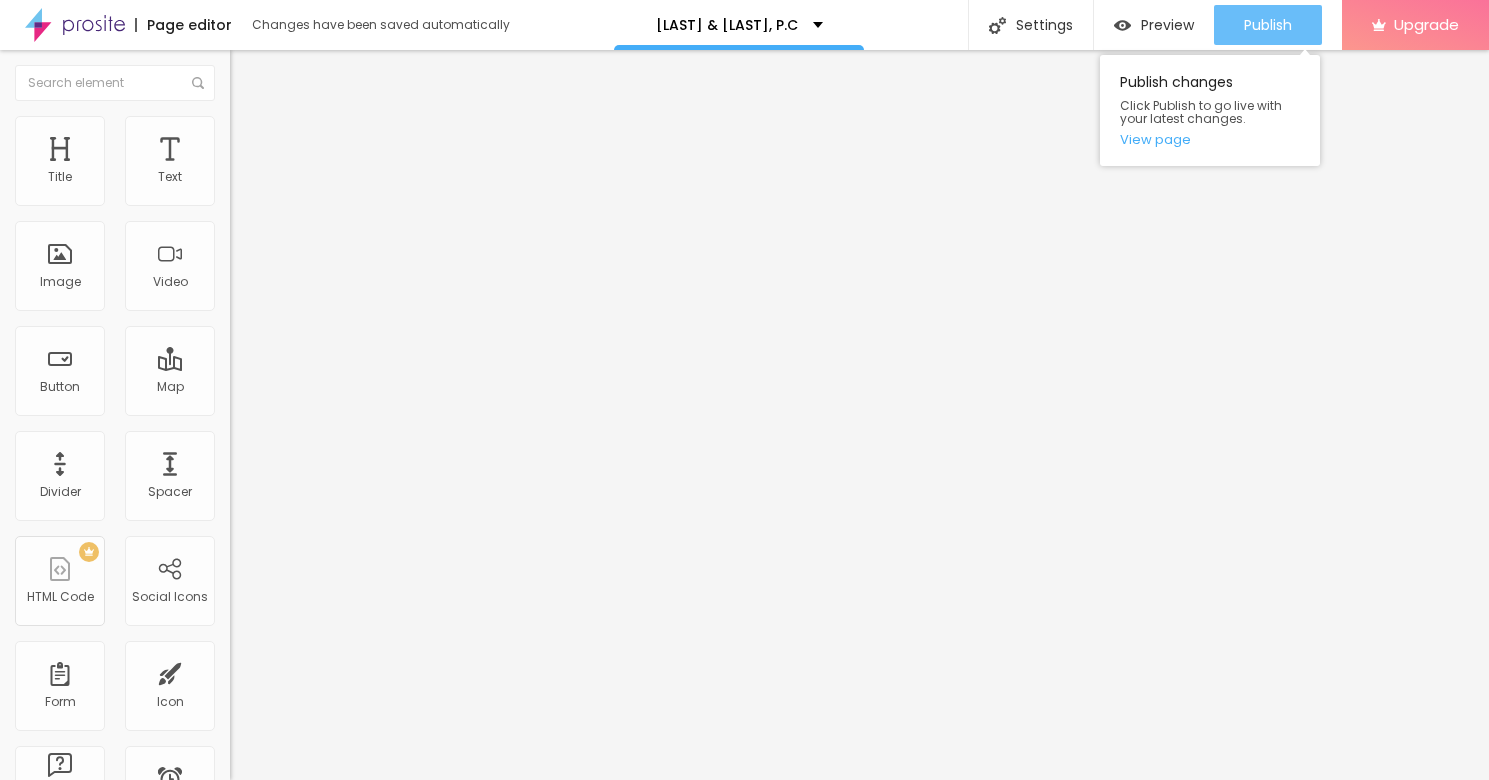 click on "Publish" at bounding box center [1268, 25] 